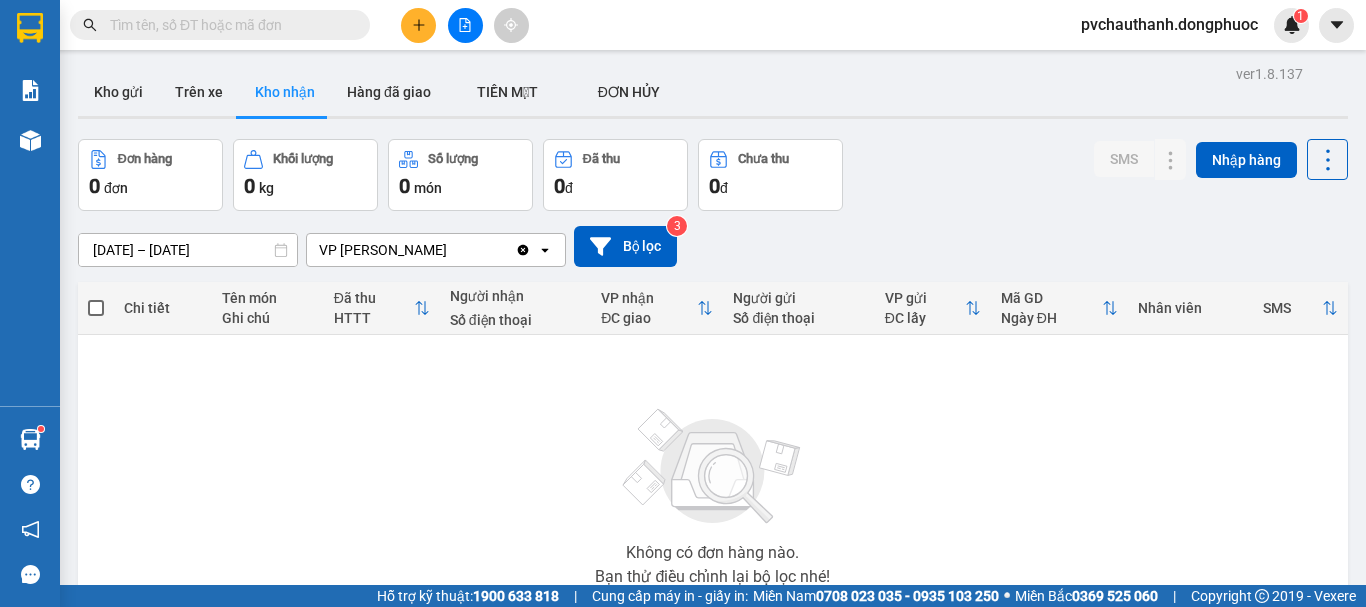 scroll, scrollTop: 0, scrollLeft: 0, axis: both 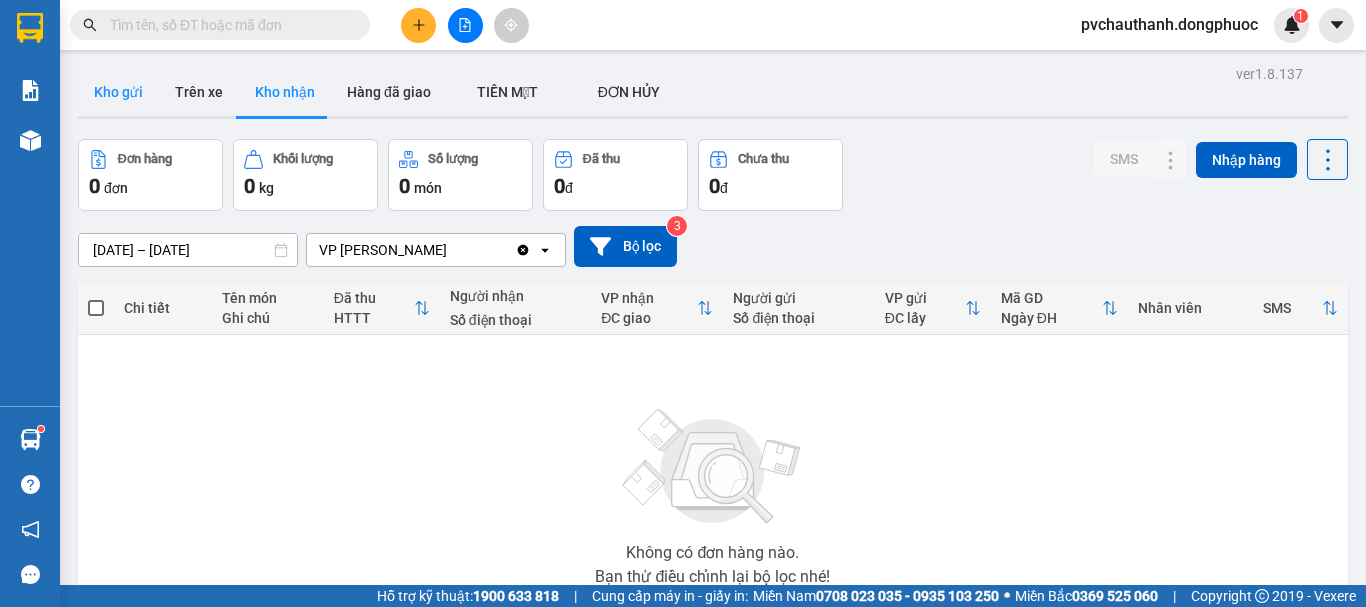 click on "Kho gửi" at bounding box center (118, 92) 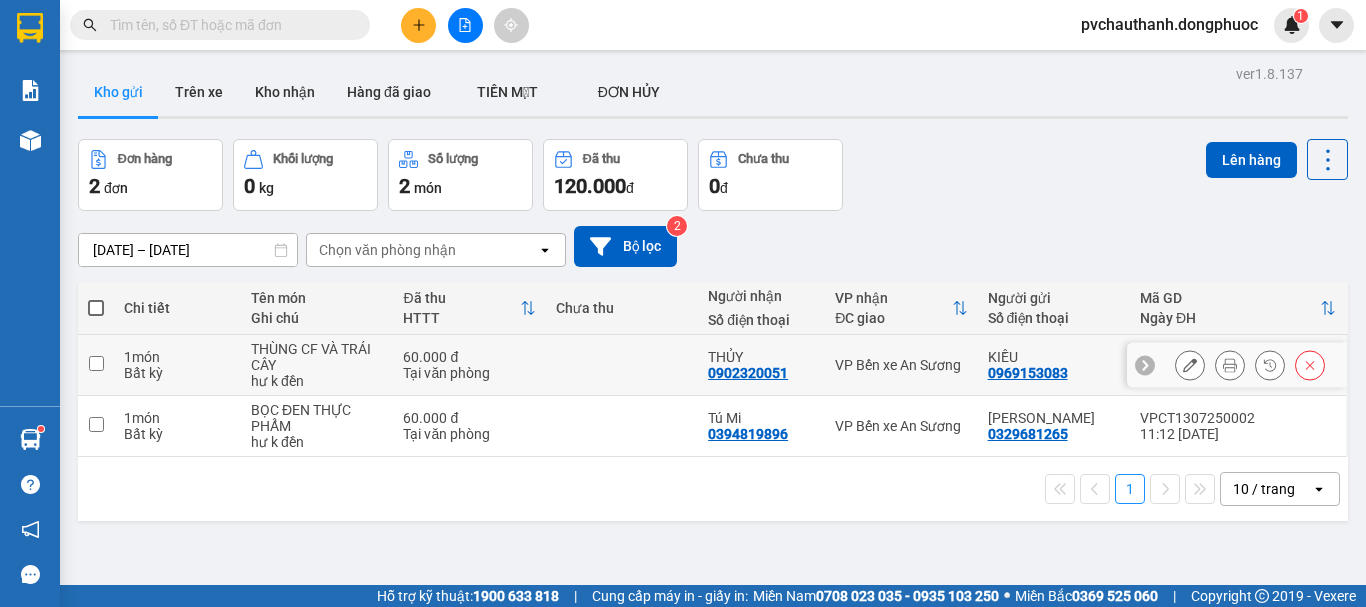 click at bounding box center (622, 365) 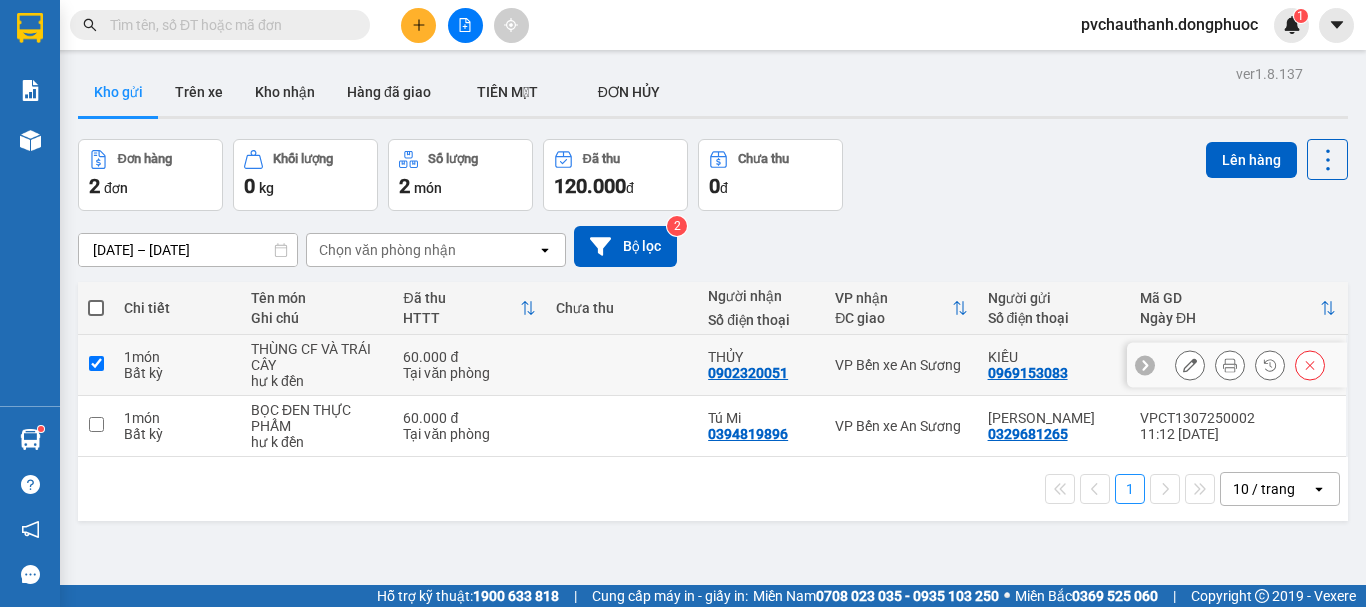 checkbox on "true" 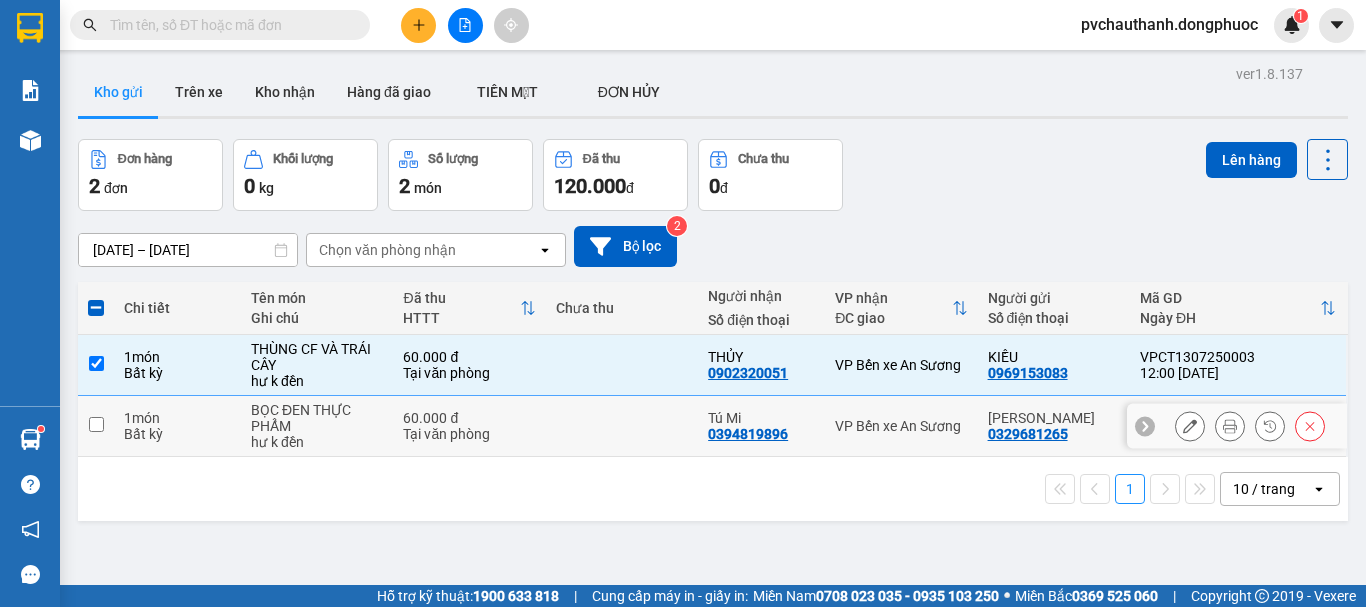 click at bounding box center (622, 426) 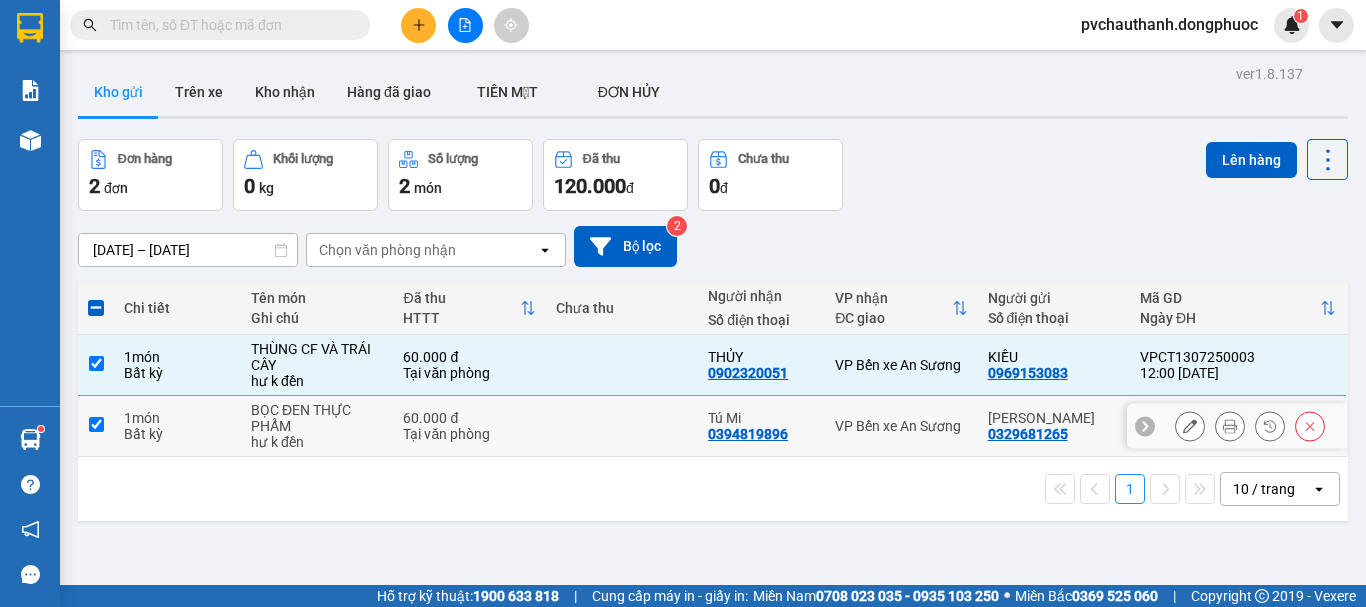 checkbox on "true" 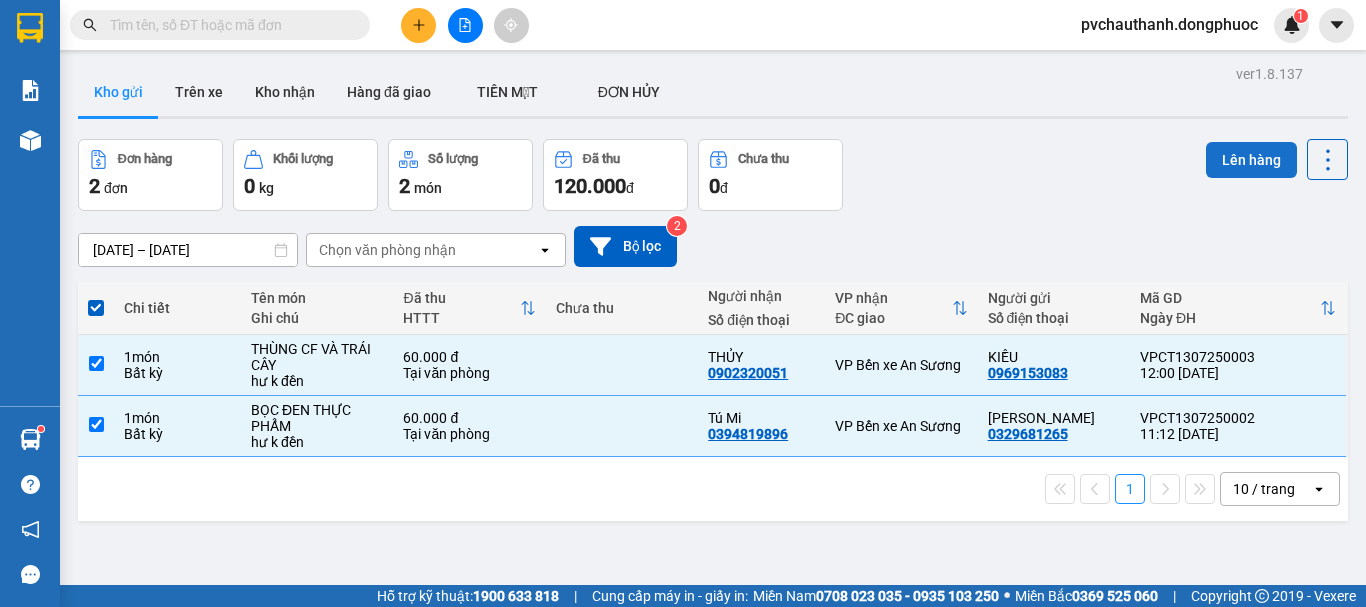 click on "Lên hàng" at bounding box center (1251, 160) 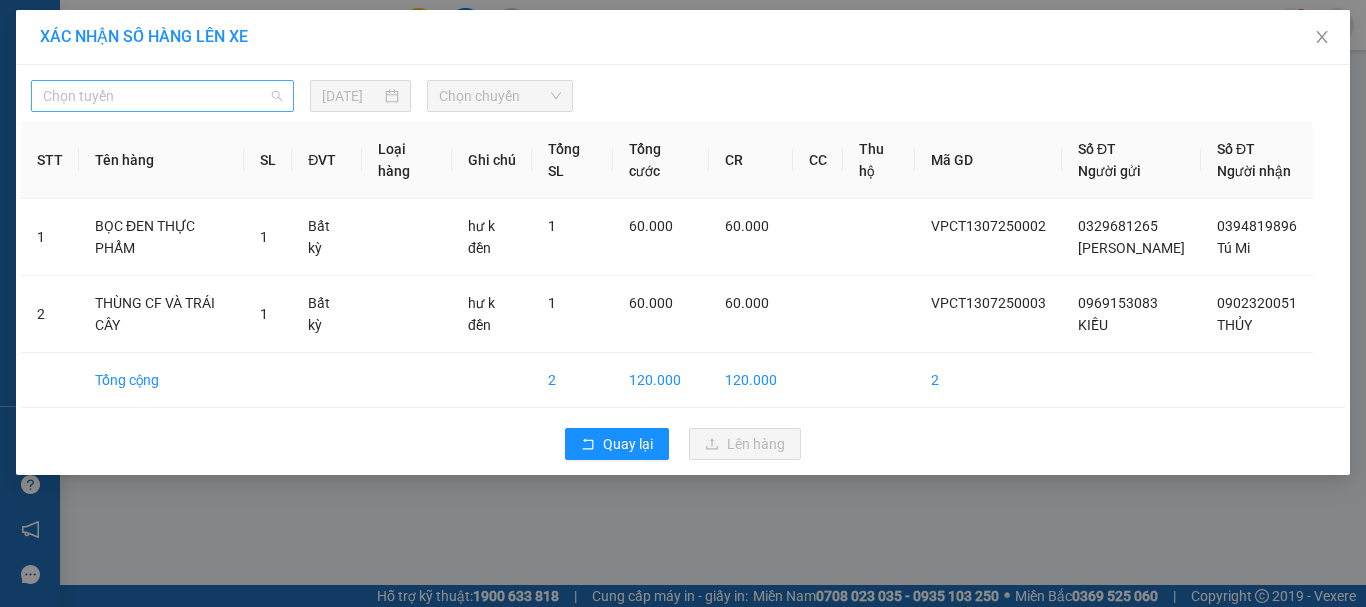 click on "Chọn tuyến" at bounding box center [162, 96] 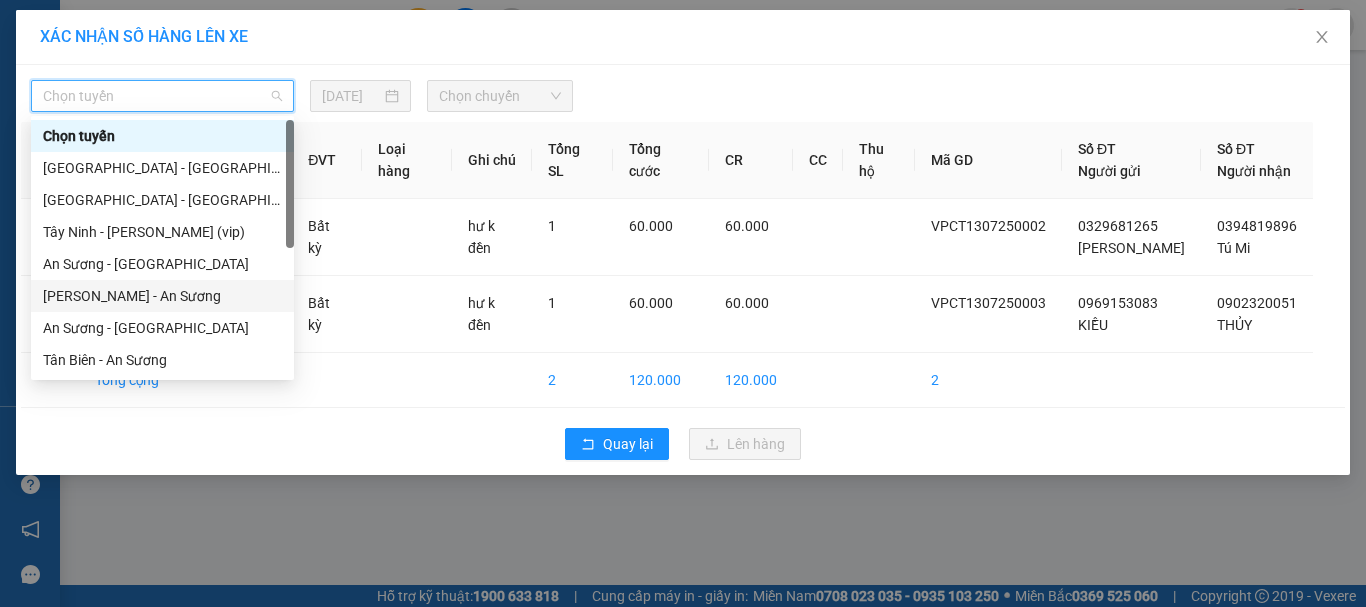 click on "[PERSON_NAME] - An Sương" at bounding box center (162, 296) 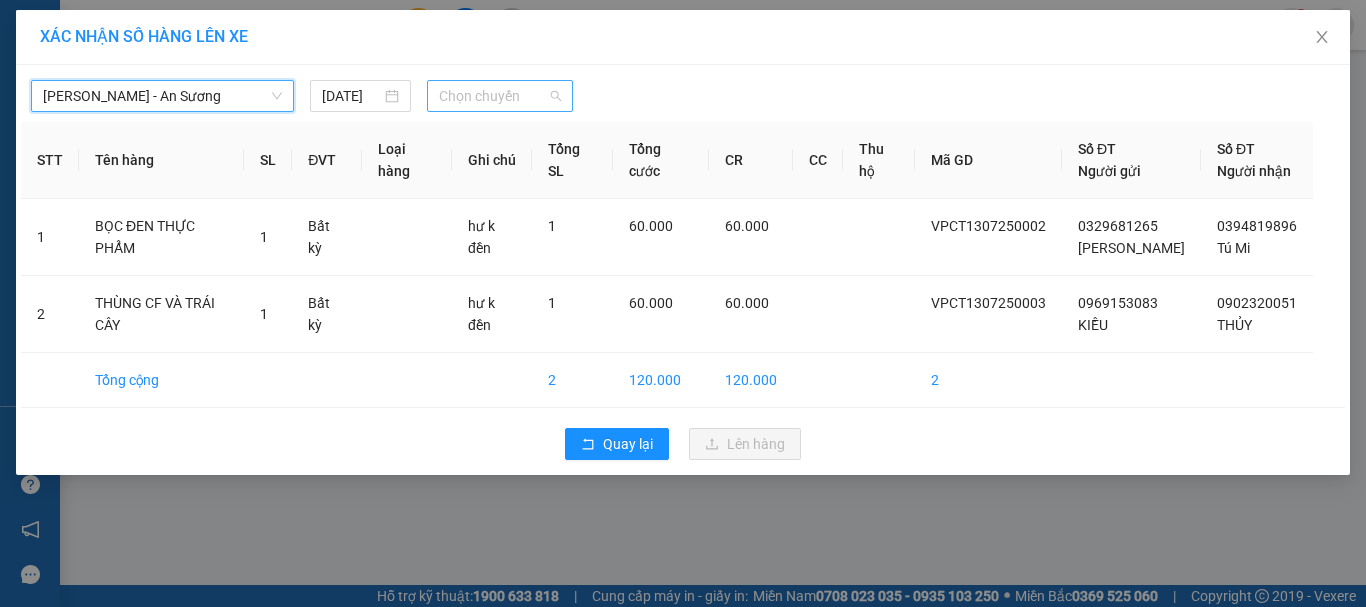 click on "Chọn chuyến" at bounding box center (500, 96) 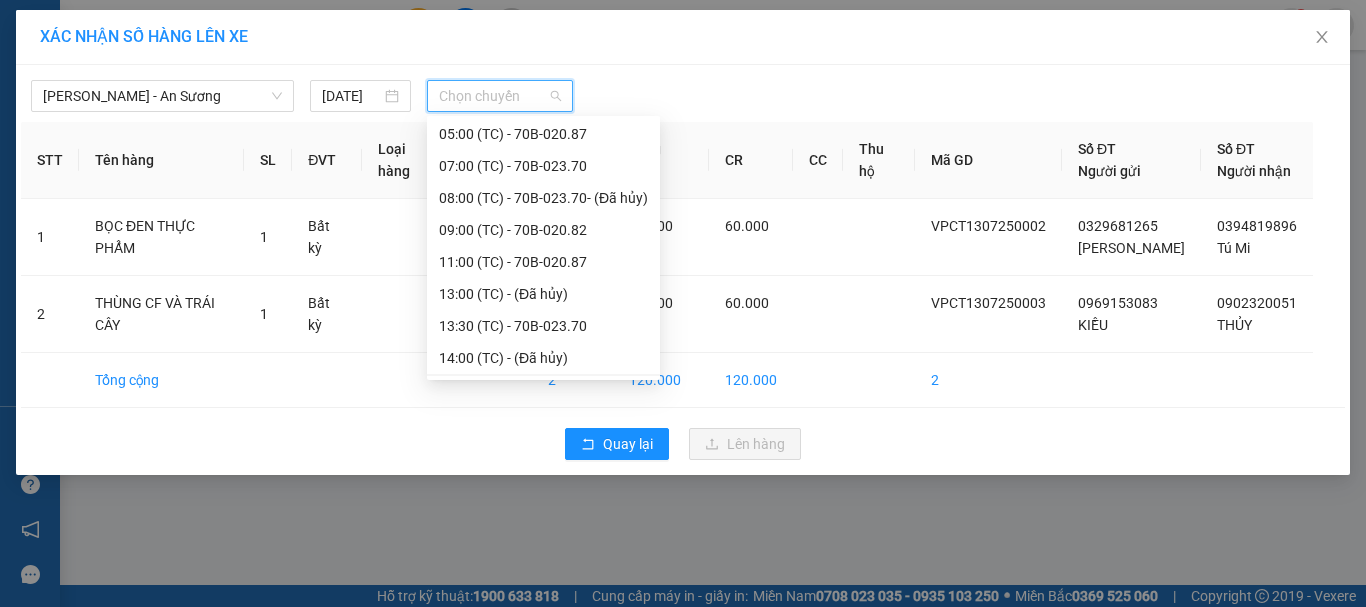 scroll, scrollTop: 100, scrollLeft: 0, axis: vertical 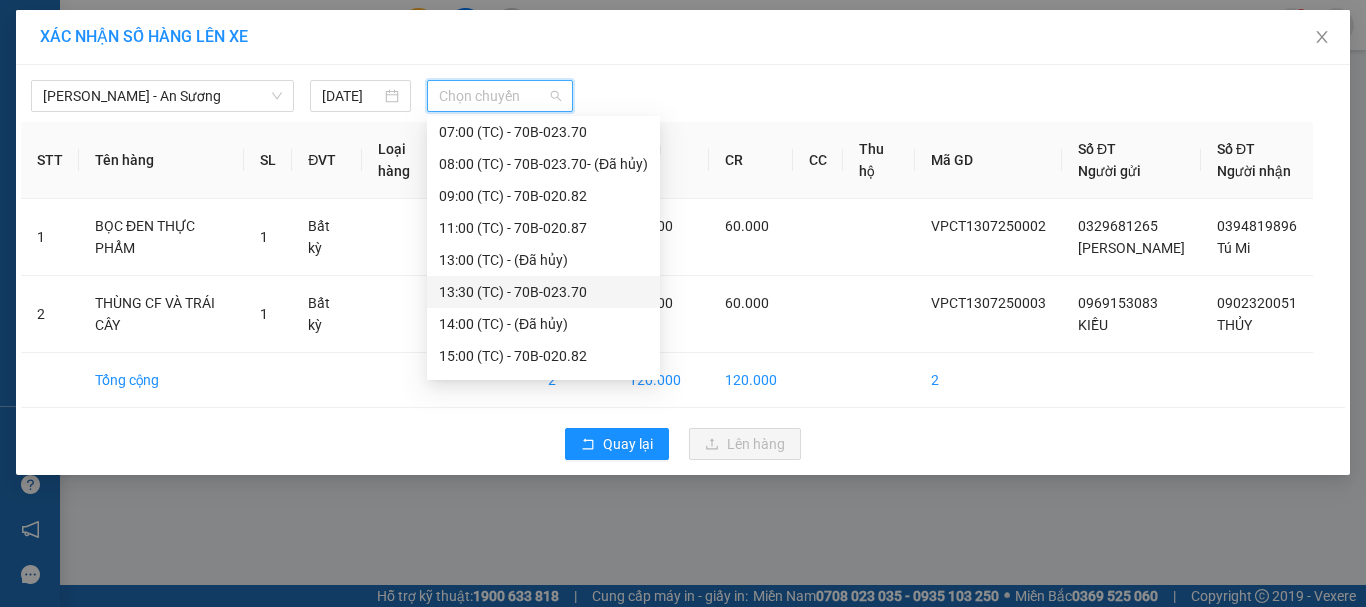 click on "13:30   (TC)   - 70B-023.70" at bounding box center [543, 292] 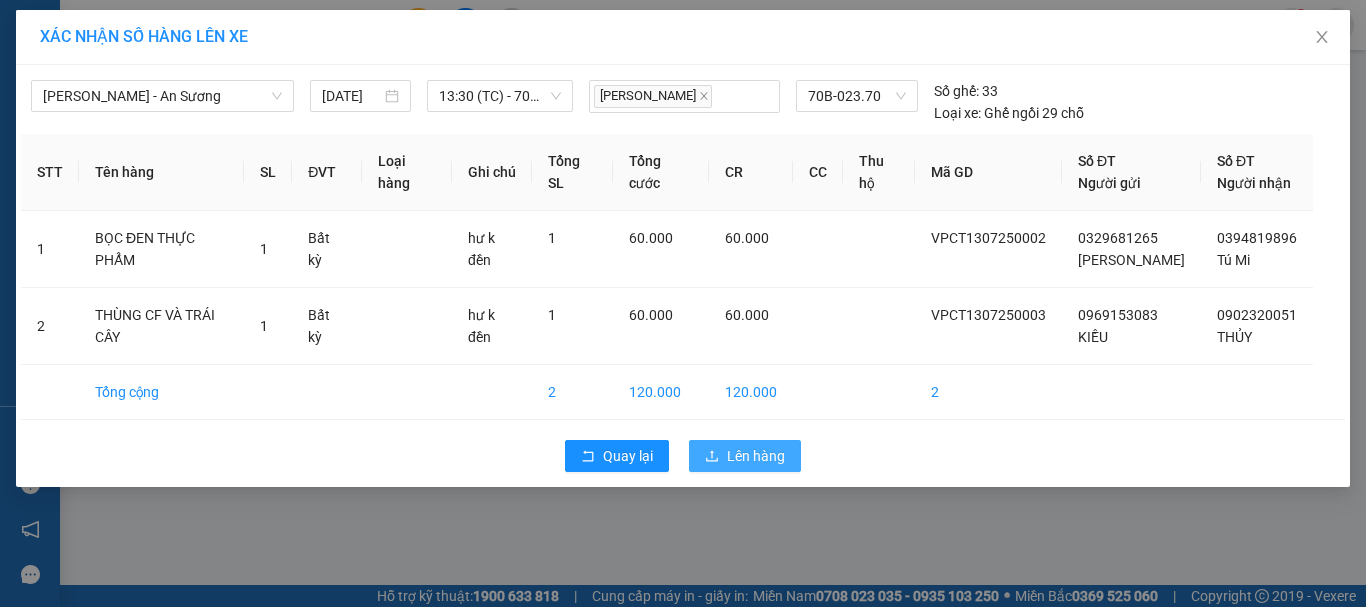 click on "Lên hàng" at bounding box center (756, 456) 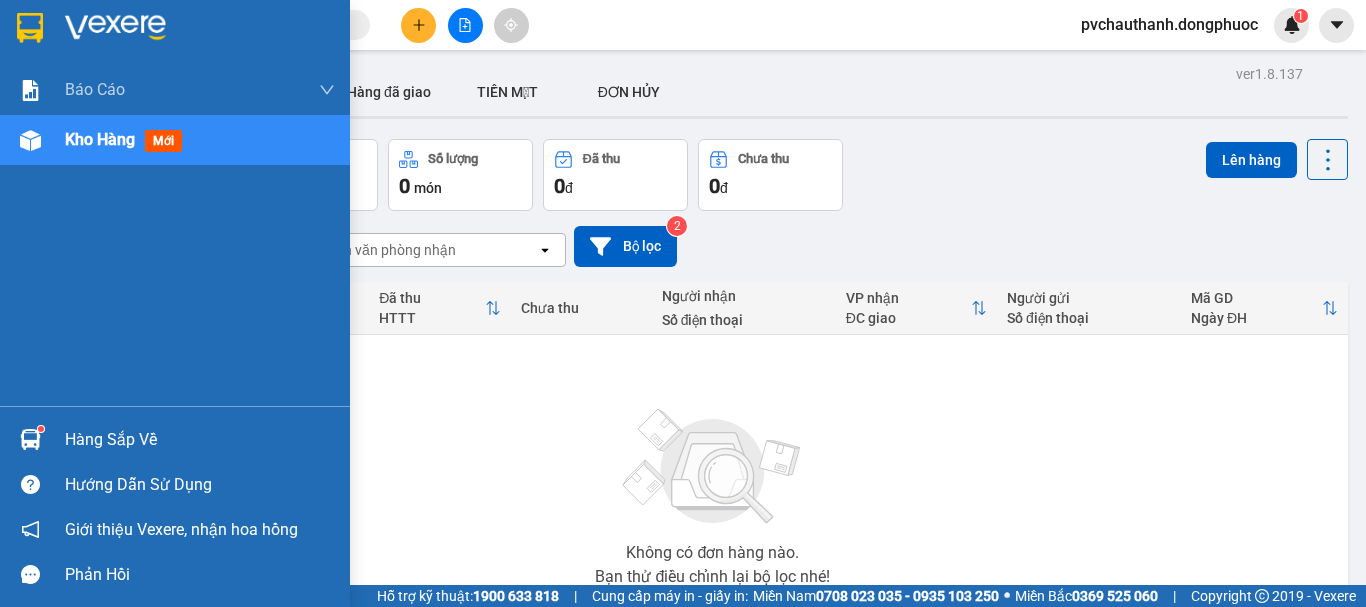 click on "Hàng sắp về" at bounding box center [200, 440] 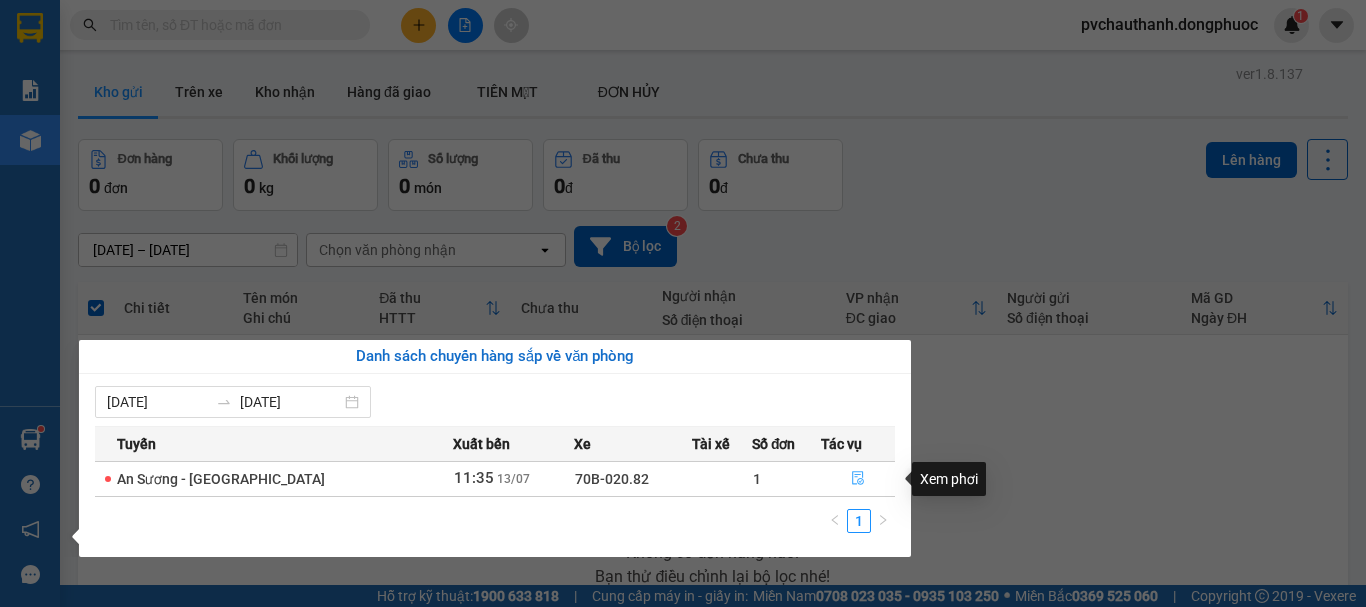 click 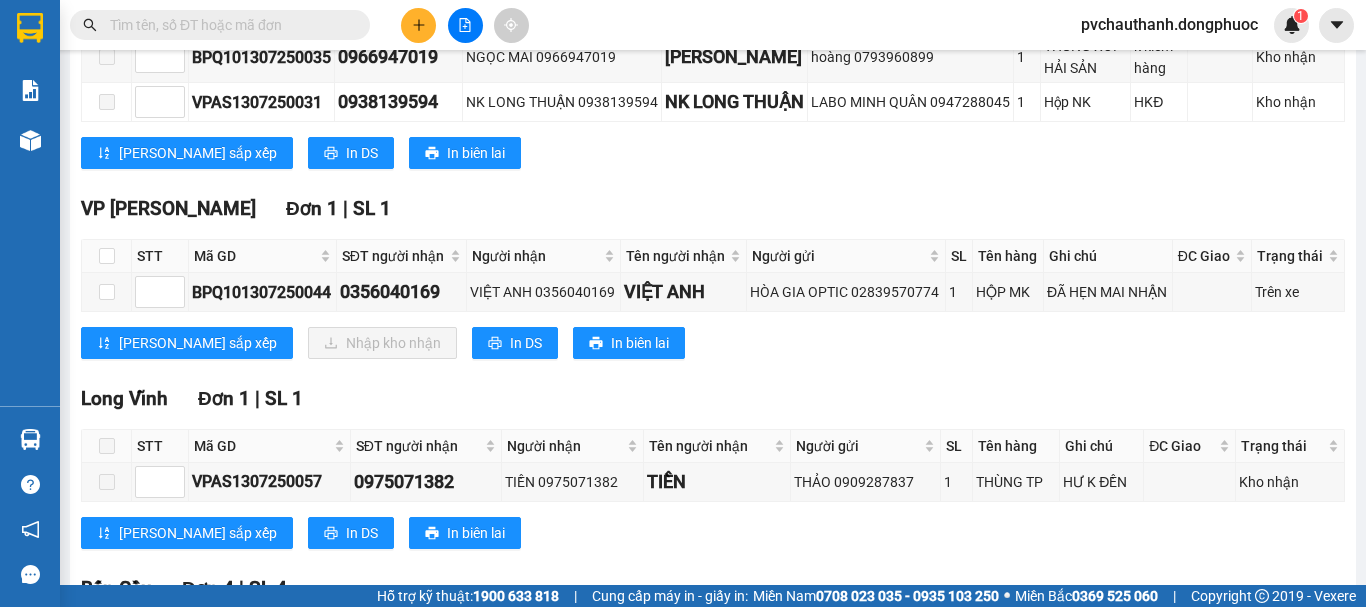 scroll, scrollTop: 437, scrollLeft: 0, axis: vertical 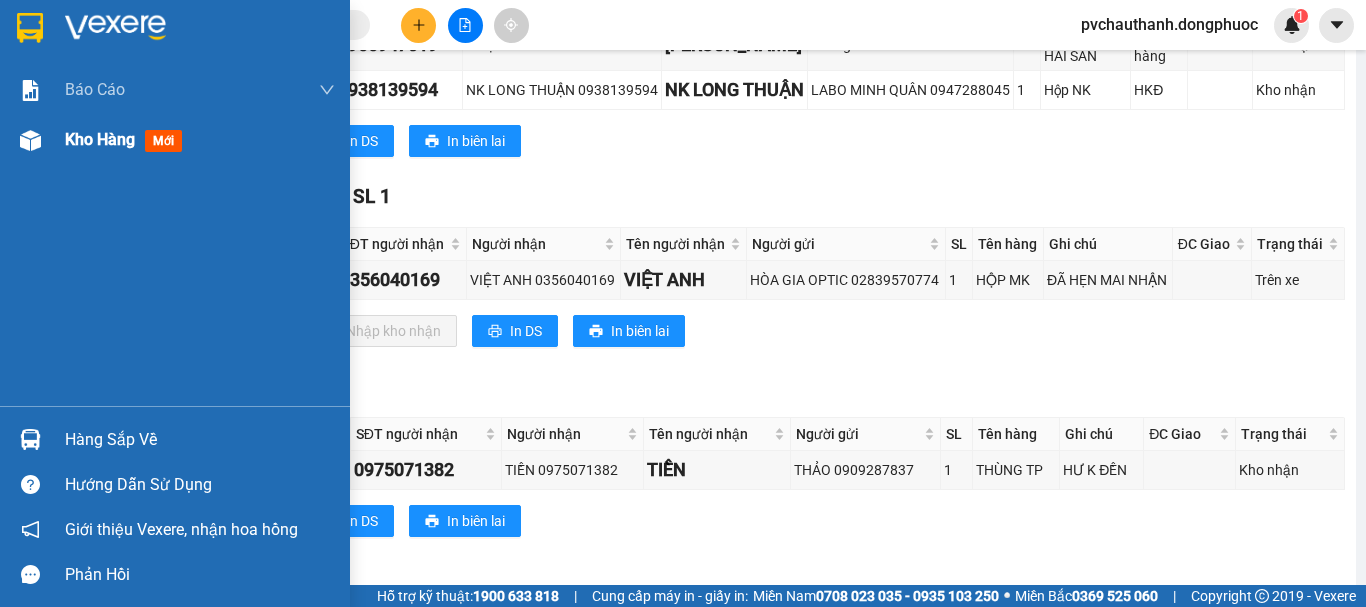 click on "Kho hàng" at bounding box center [100, 139] 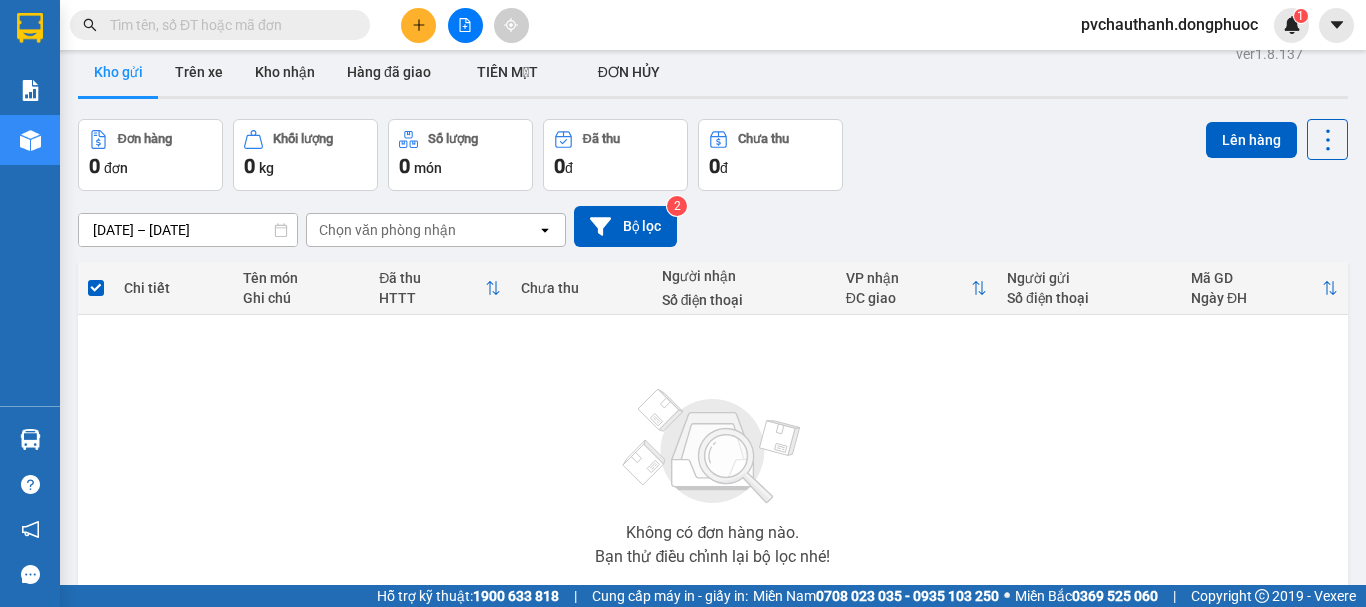 scroll, scrollTop: 0, scrollLeft: 0, axis: both 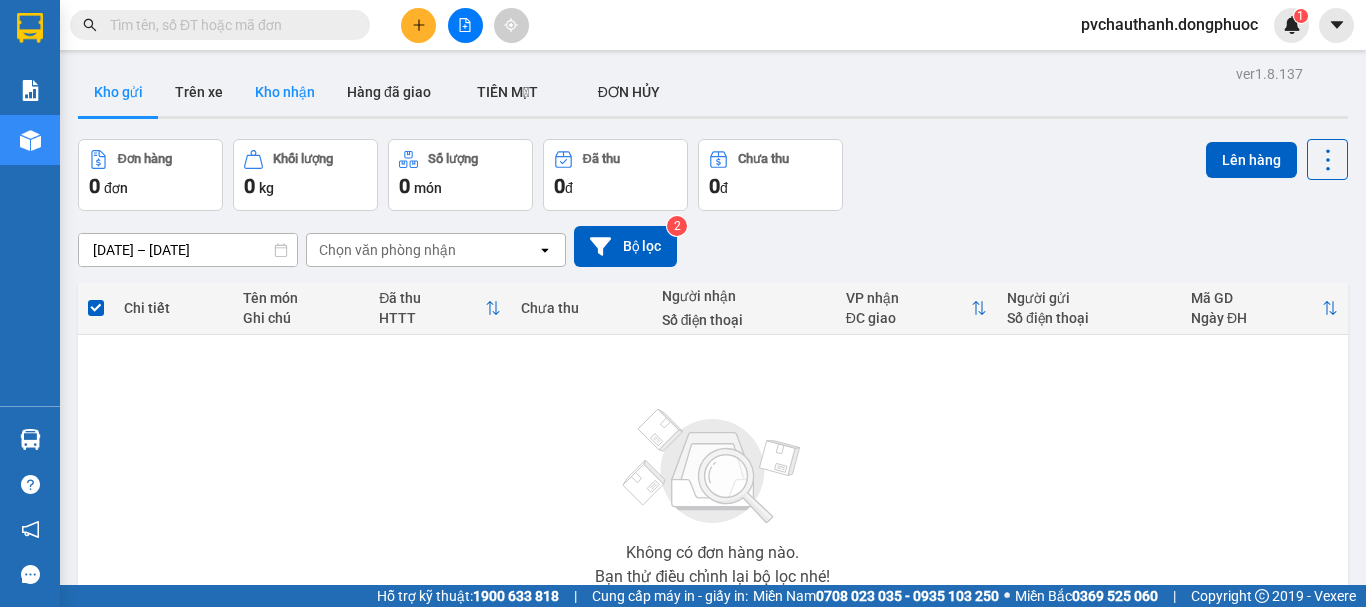 click on "Kho nhận" at bounding box center [285, 92] 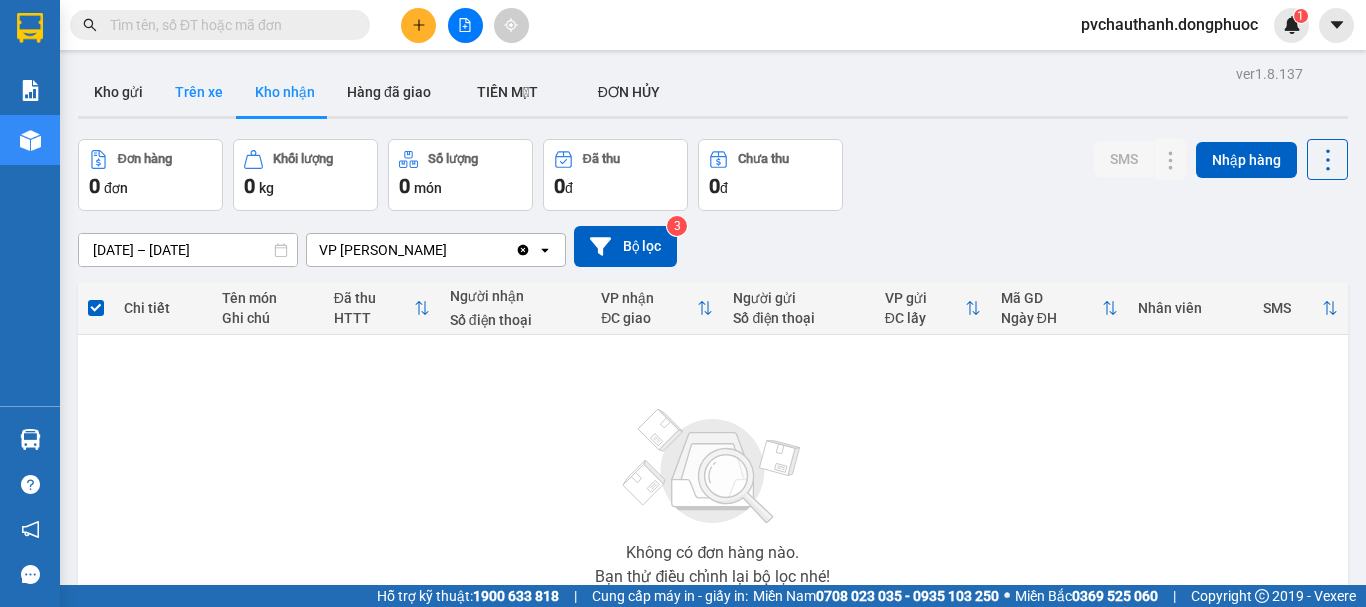click on "Trên xe" at bounding box center (199, 92) 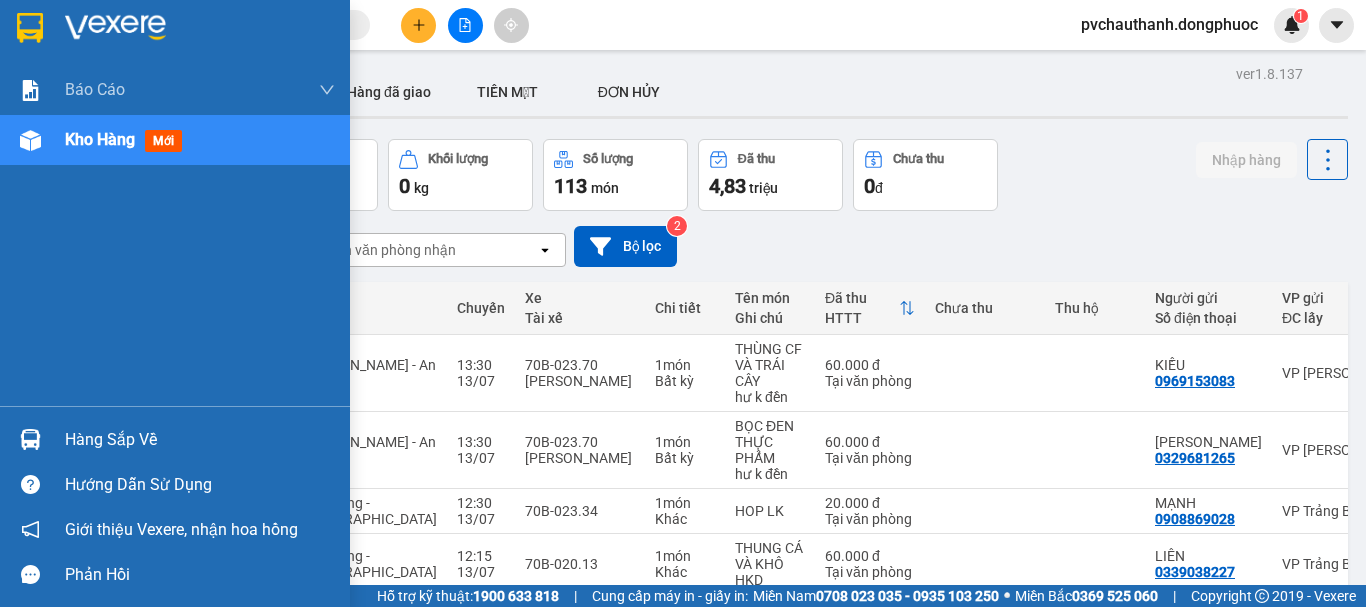 click on "Hàng sắp về" at bounding box center [200, 440] 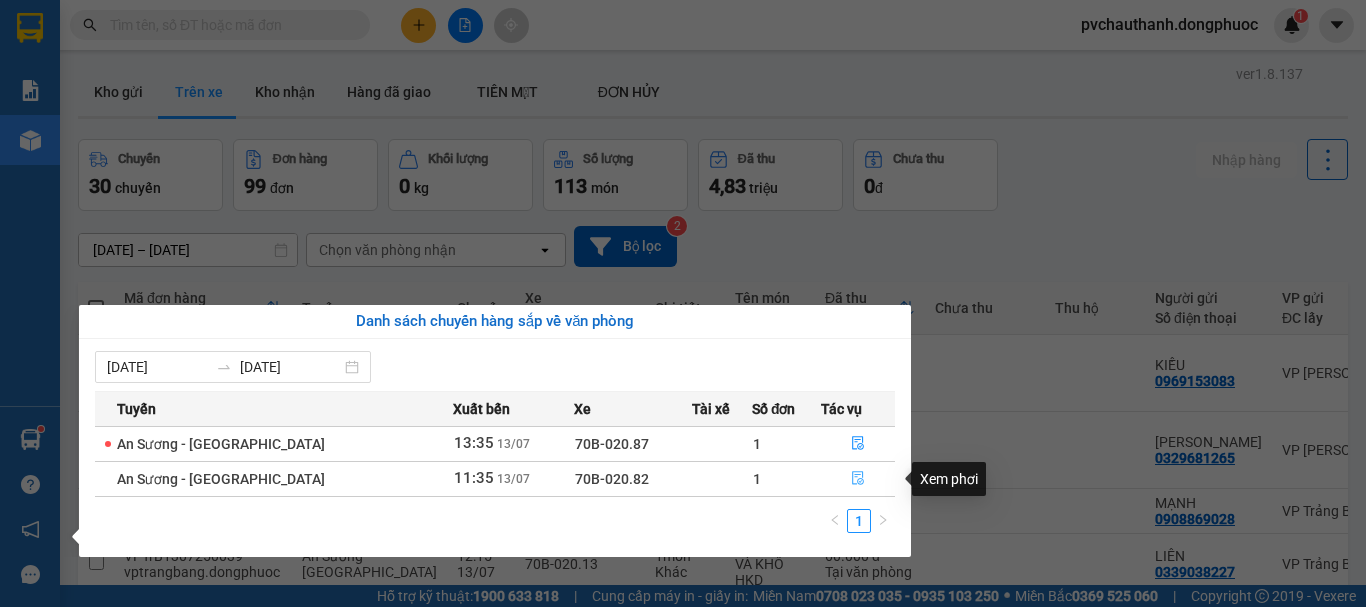 click 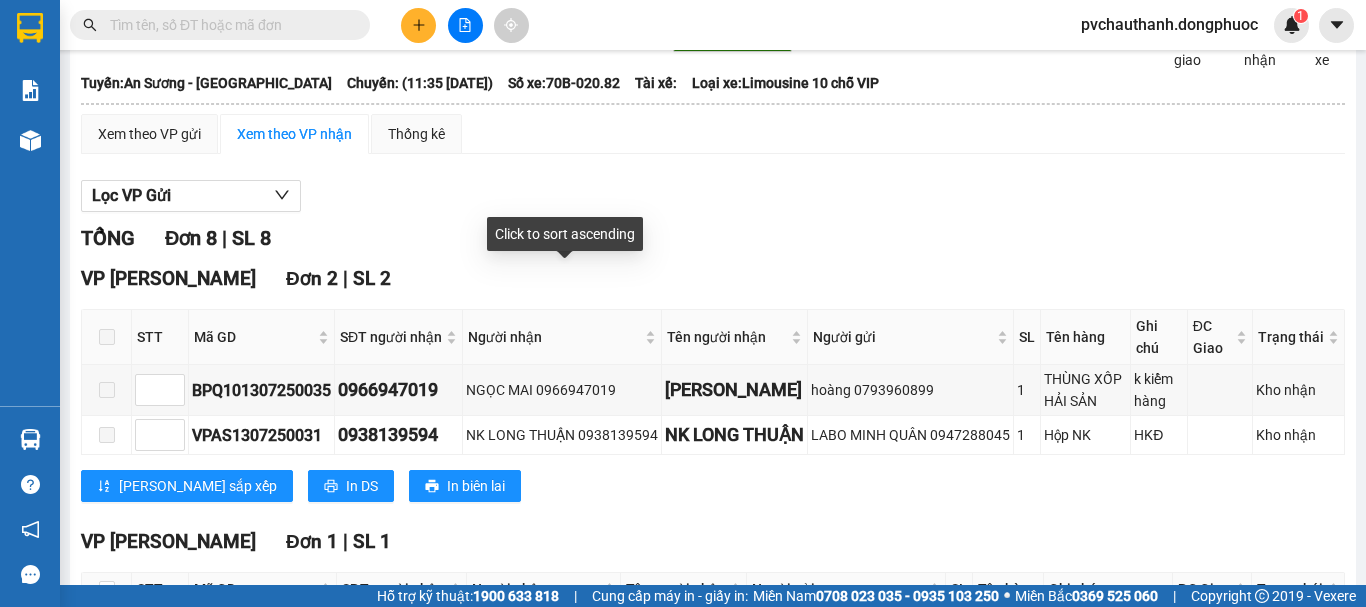 scroll, scrollTop: 400, scrollLeft: 0, axis: vertical 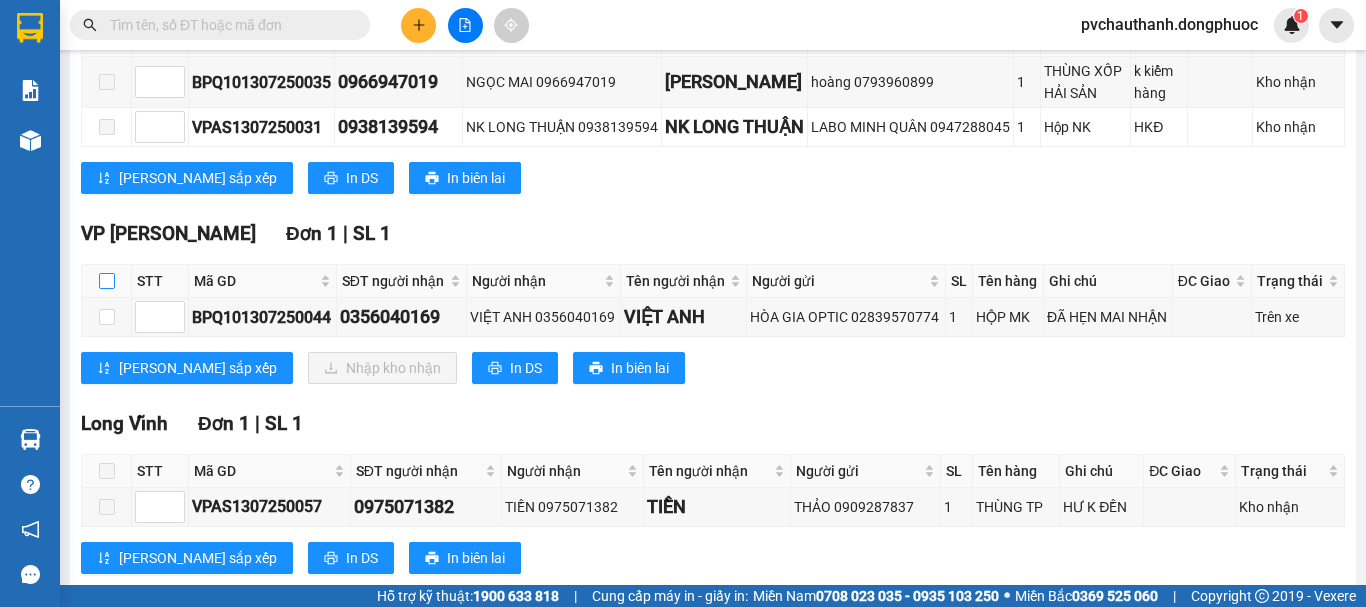 click at bounding box center (107, 281) 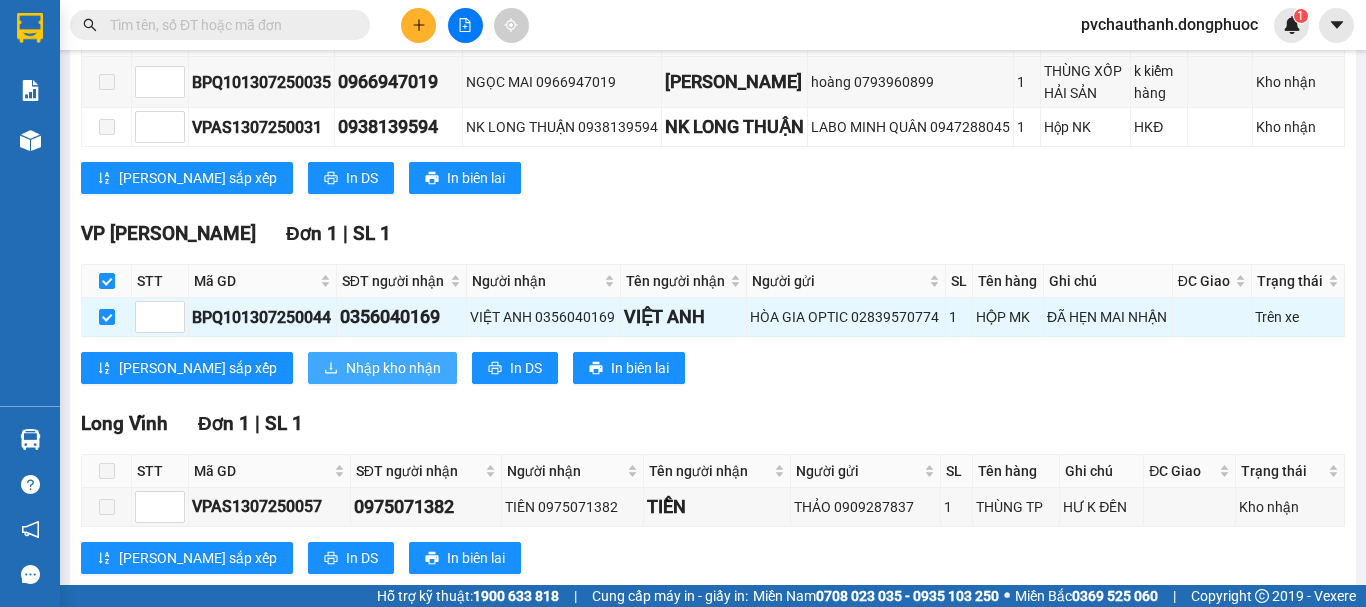 click on "Nhập kho nhận" at bounding box center [393, 368] 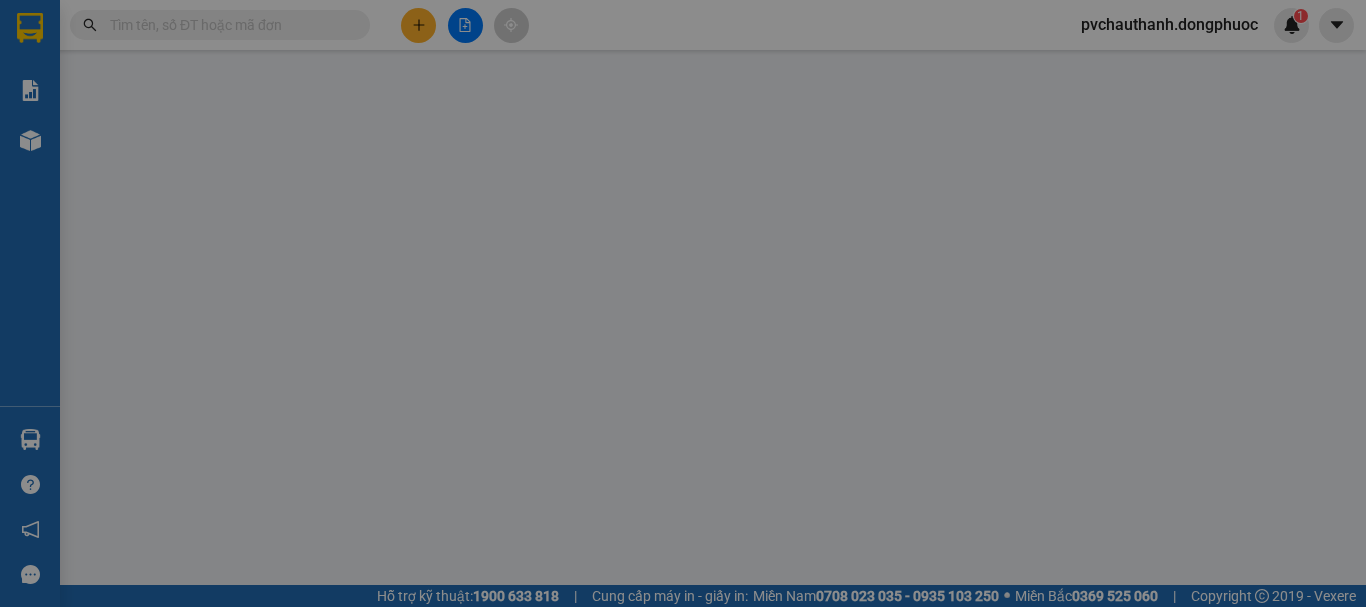 scroll, scrollTop: 0, scrollLeft: 0, axis: both 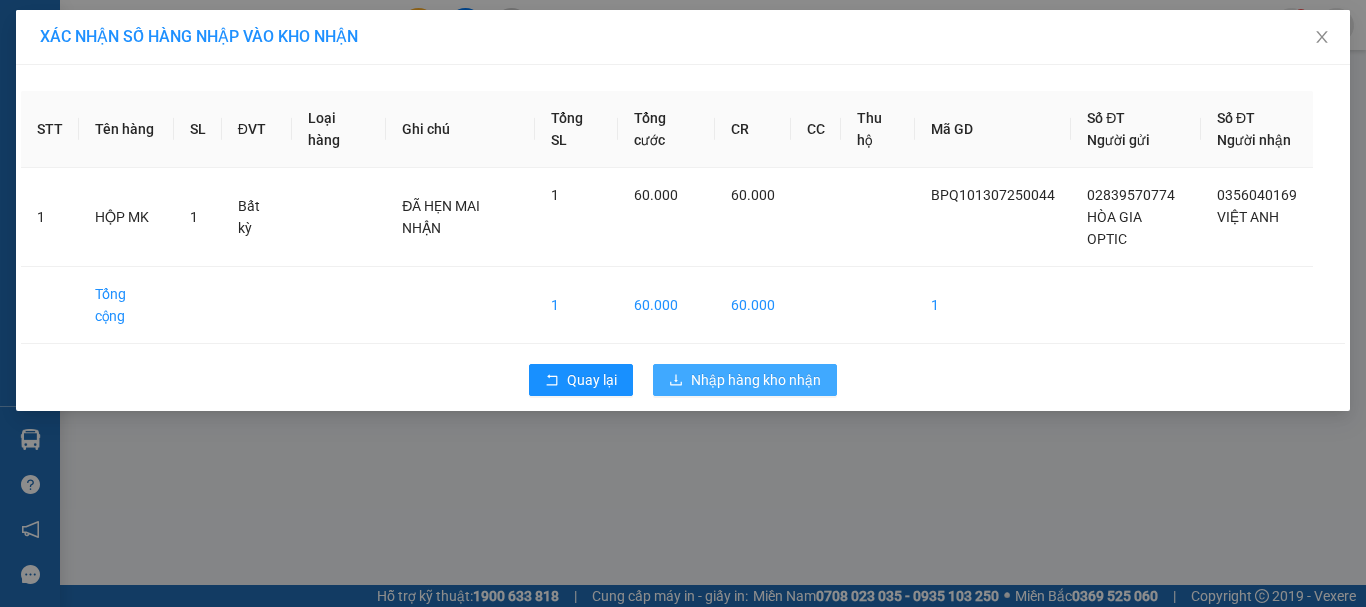 click on "Nhập hàng kho nhận" at bounding box center (756, 380) 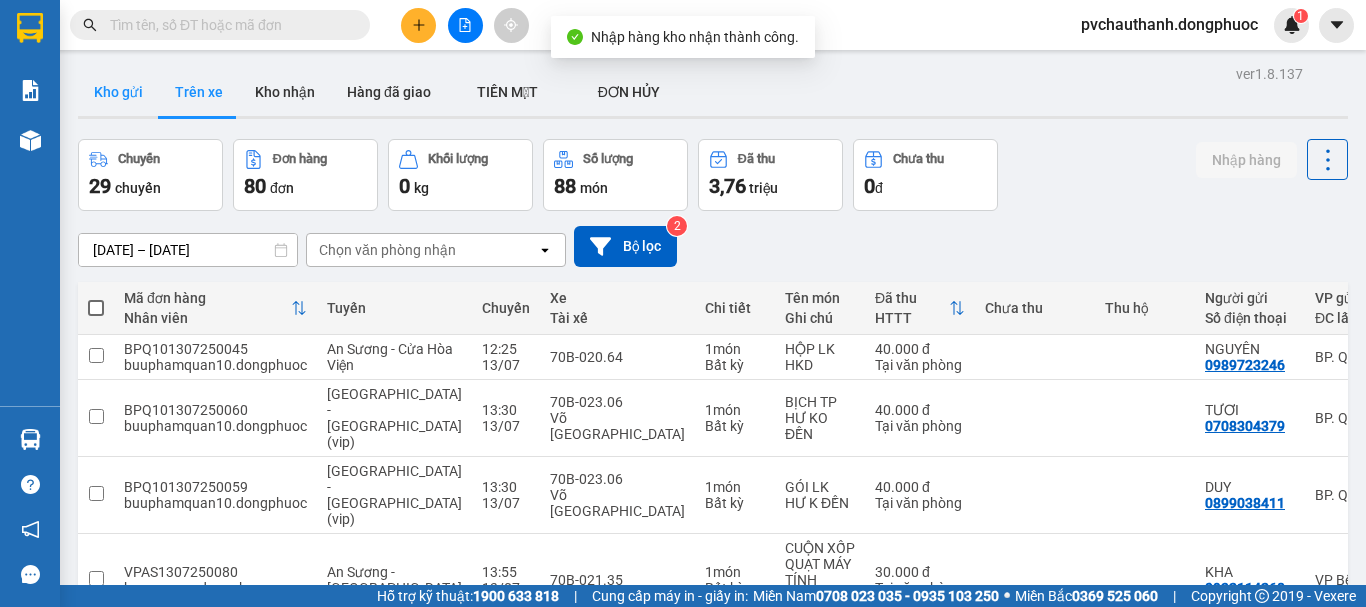 click on "Kho gửi" at bounding box center [118, 92] 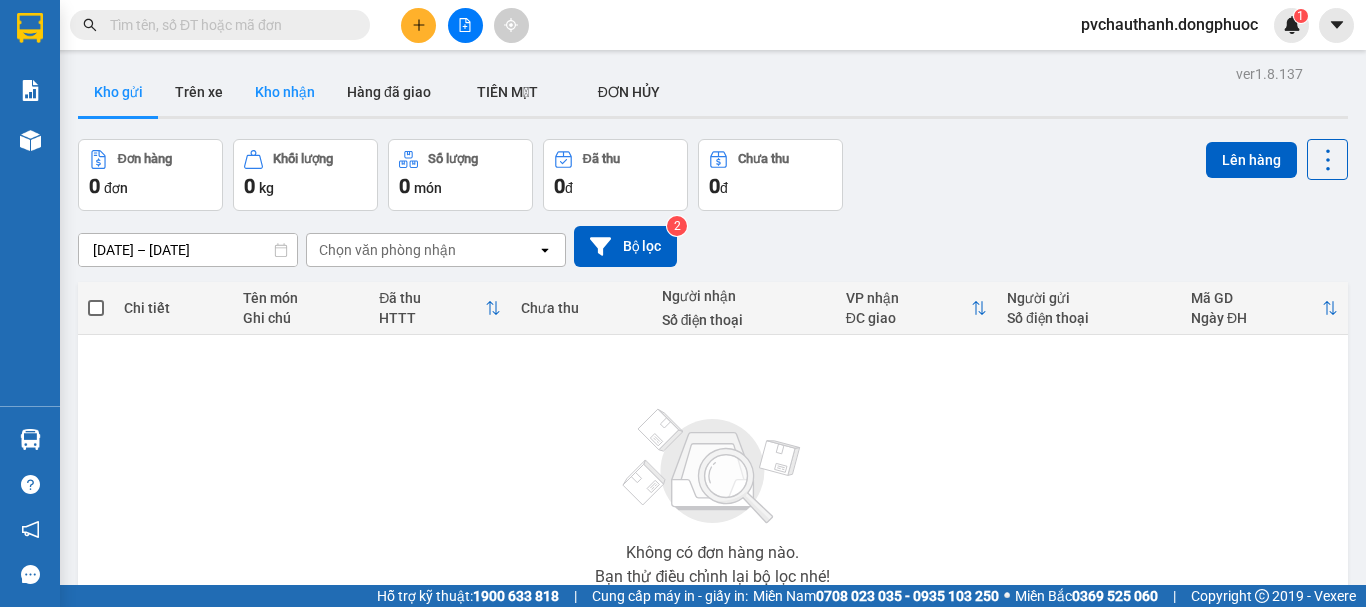 click on "Kho nhận" at bounding box center [285, 92] 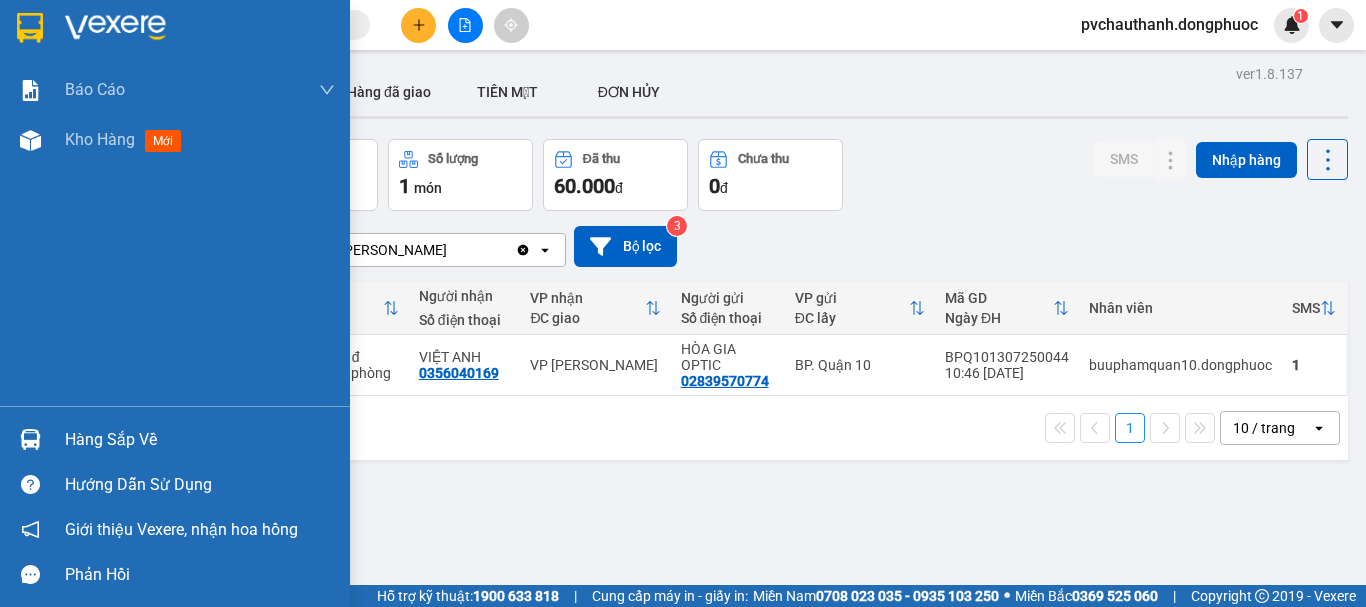 click on "Hàng sắp về" at bounding box center [200, 440] 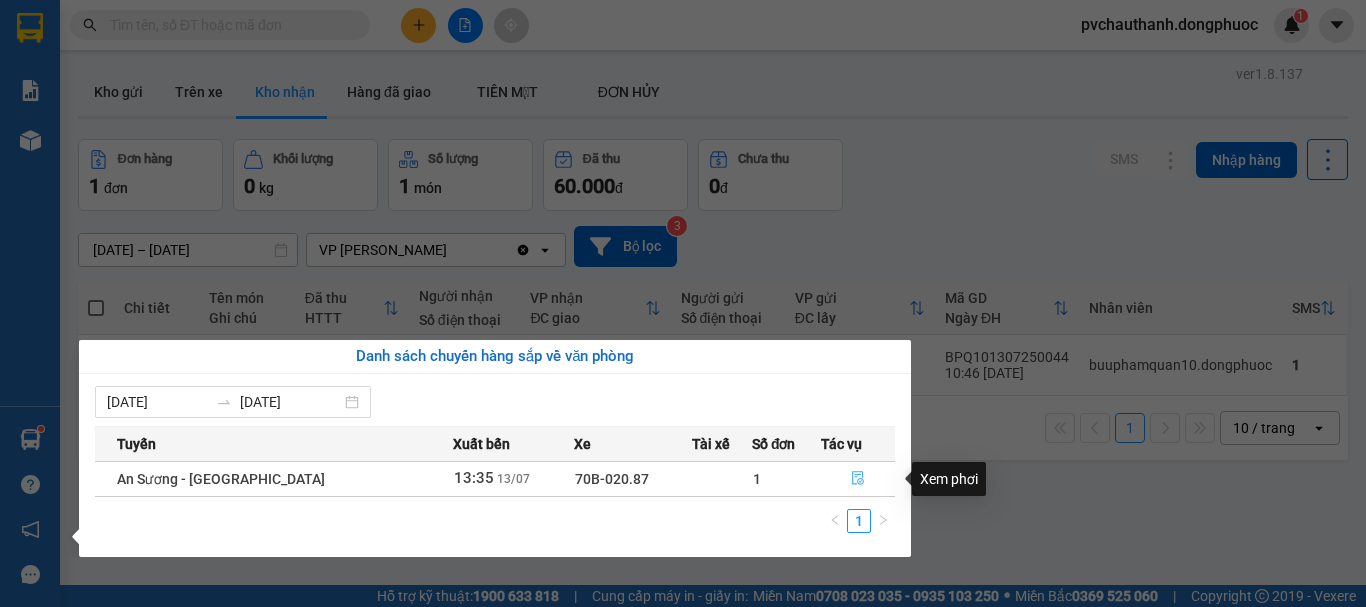click 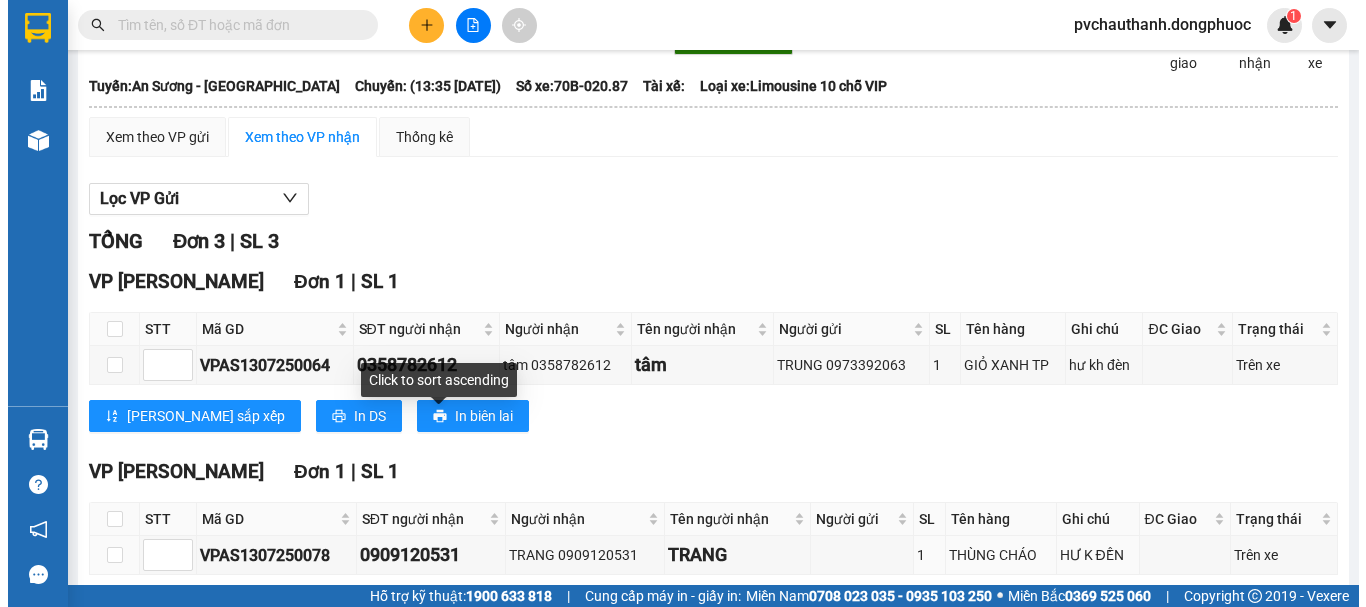 scroll, scrollTop: 0, scrollLeft: 0, axis: both 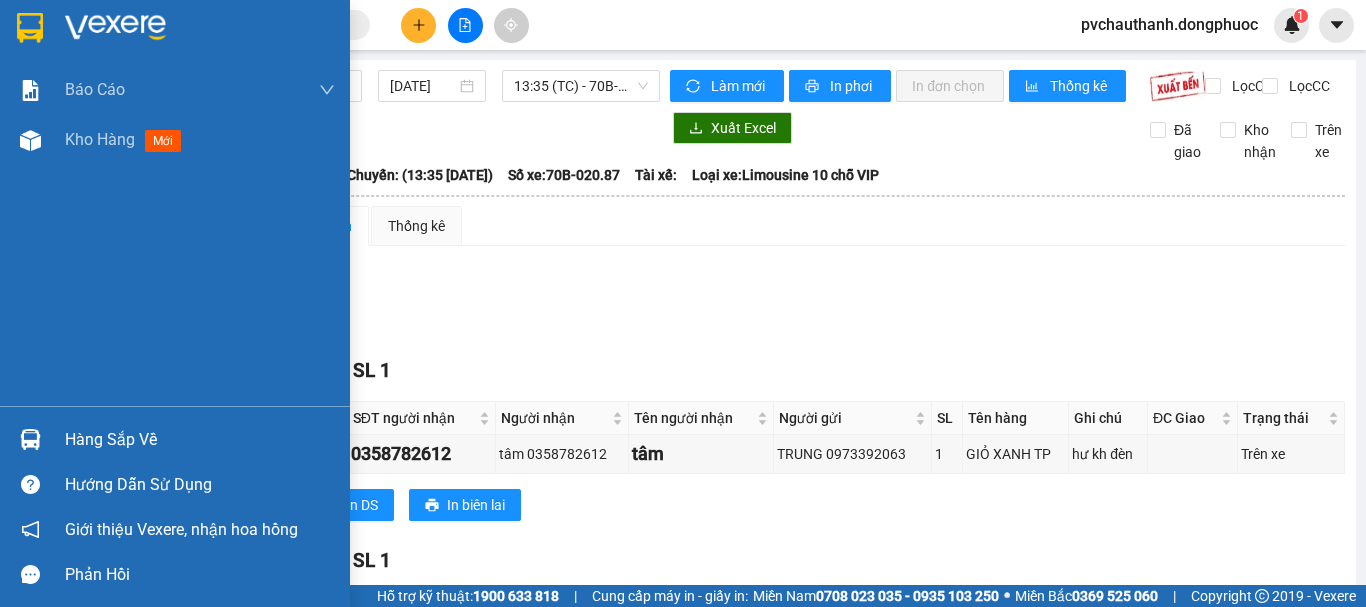 click on "Hàng sắp về" at bounding box center [200, 440] 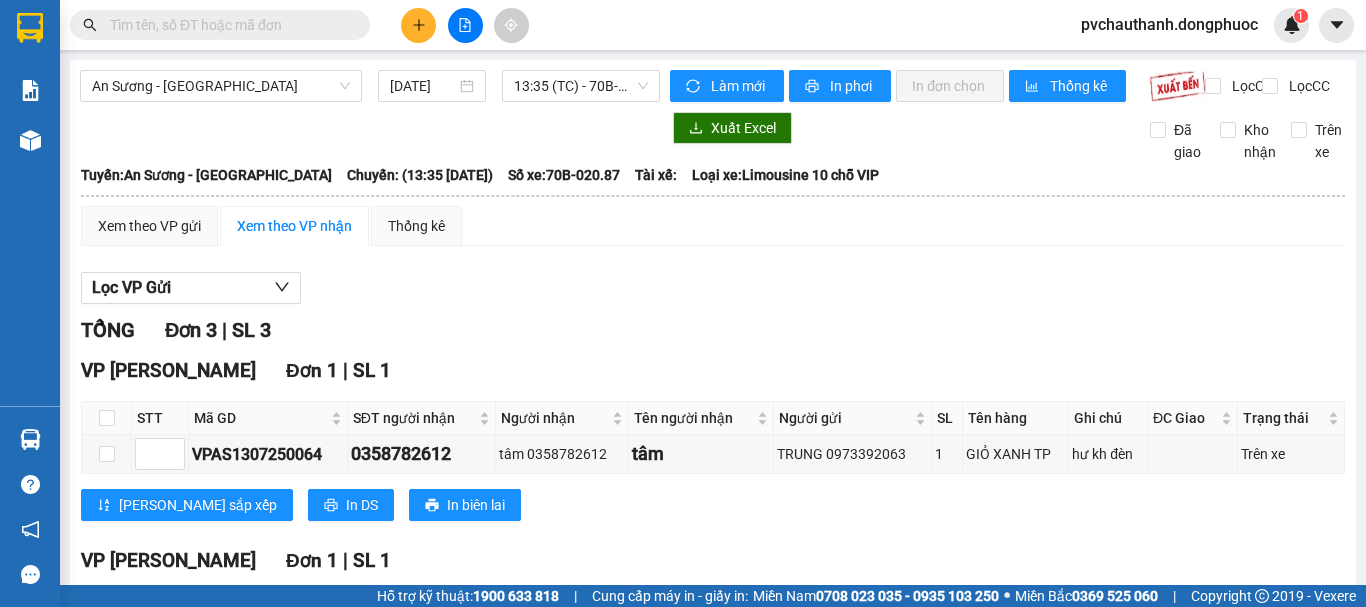 drag, startPoint x: 724, startPoint y: 302, endPoint x: 681, endPoint y: 296, distance: 43.416588 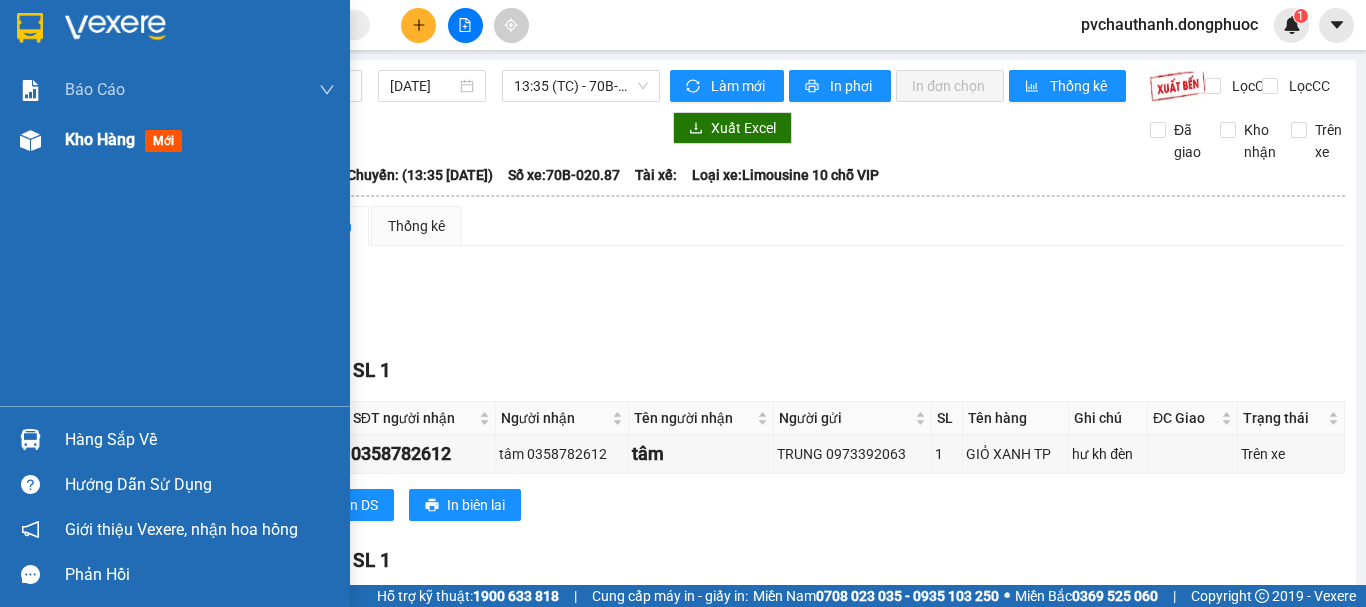 click on "Kho hàng" at bounding box center (100, 139) 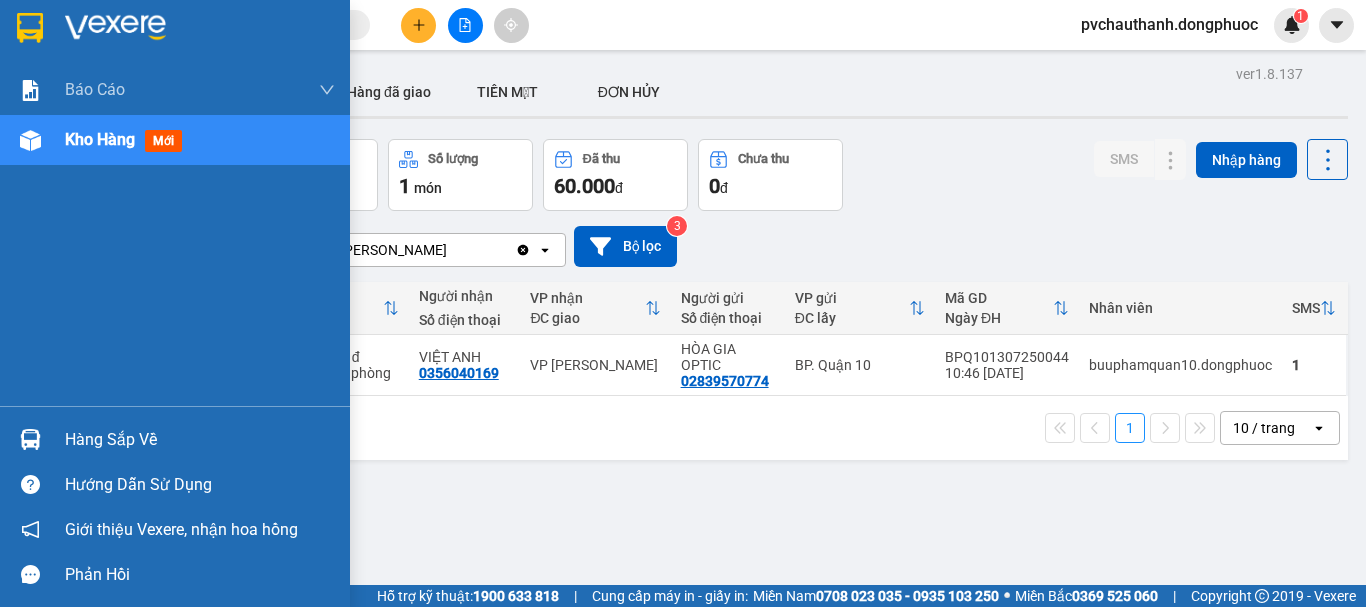 click on "Hàng sắp về" at bounding box center [175, 439] 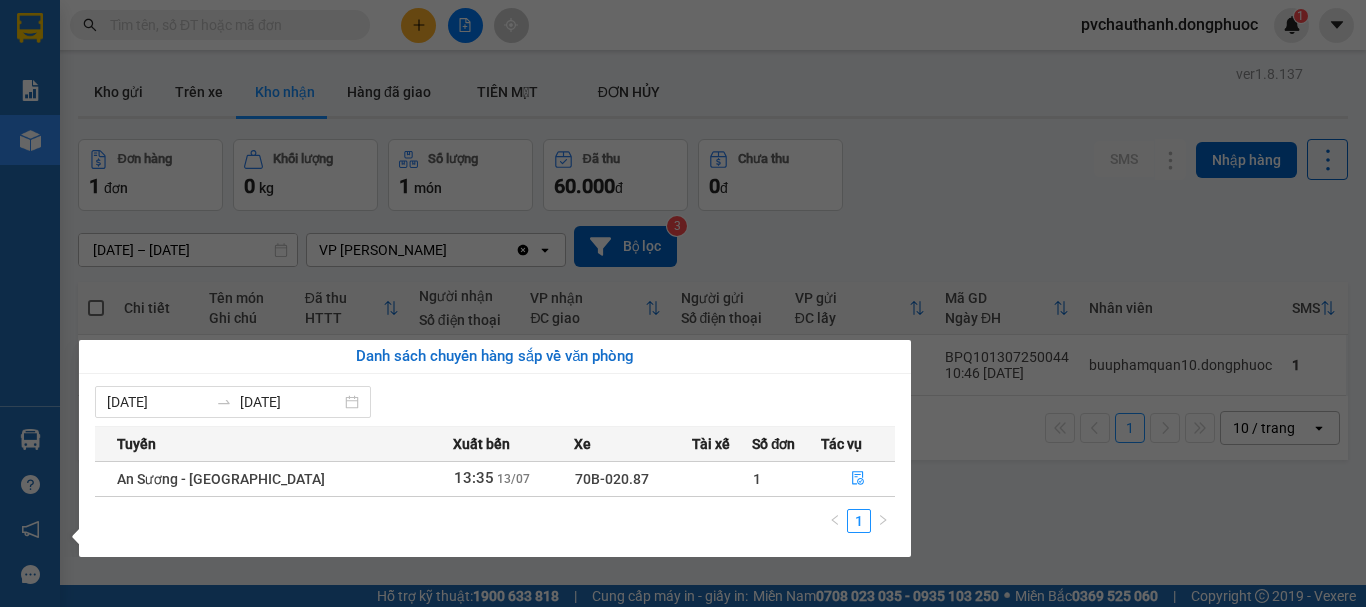 click on "Kết quả tìm kiếm ( 0 )  Bộ lọc  No Data pvchauthanh.dongphuoc 1     Báo cáo Mẫu 1: Báo cáo dòng tiền  Mẫu 2: Doanh số tạo đơn theo Văn phòng, nhân viên - Trạm     Kho hàng mới Hàng sắp về Hướng dẫn sử dụng Giới thiệu Vexere, nhận hoa hồng Phản hồi Phần mềm hỗ trợ bạn tốt chứ? ver  1.8.137 Kho gửi Trên xe Kho nhận Hàng đã giao TIỀN MẶT  ĐƠN HỦY Đơn hàng 1 đơn Khối lượng 0 kg Số lượng 1 món Đã thu 60.000  đ Chưa thu 0  đ SMS Nhập hàng [DATE] – [DATE] Press the down arrow key to interact with the calendar and select a date. Press the escape button to close the calendar. Selected date range is from [DATE] to [DATE]. VP [PERSON_NAME] Clear value open Bộ lọc 3 Chi tiết Tên món Ghi chú Đã thu HTTT Người nhận Số điện thoại VP nhận ĐC giao Người gửi Số điện thoại VP gửi ĐC lấy Mã GD Ngày ĐH Nhân viên SMS 1  món Bất kỳ HỘP MK 1 1 |" at bounding box center (683, 303) 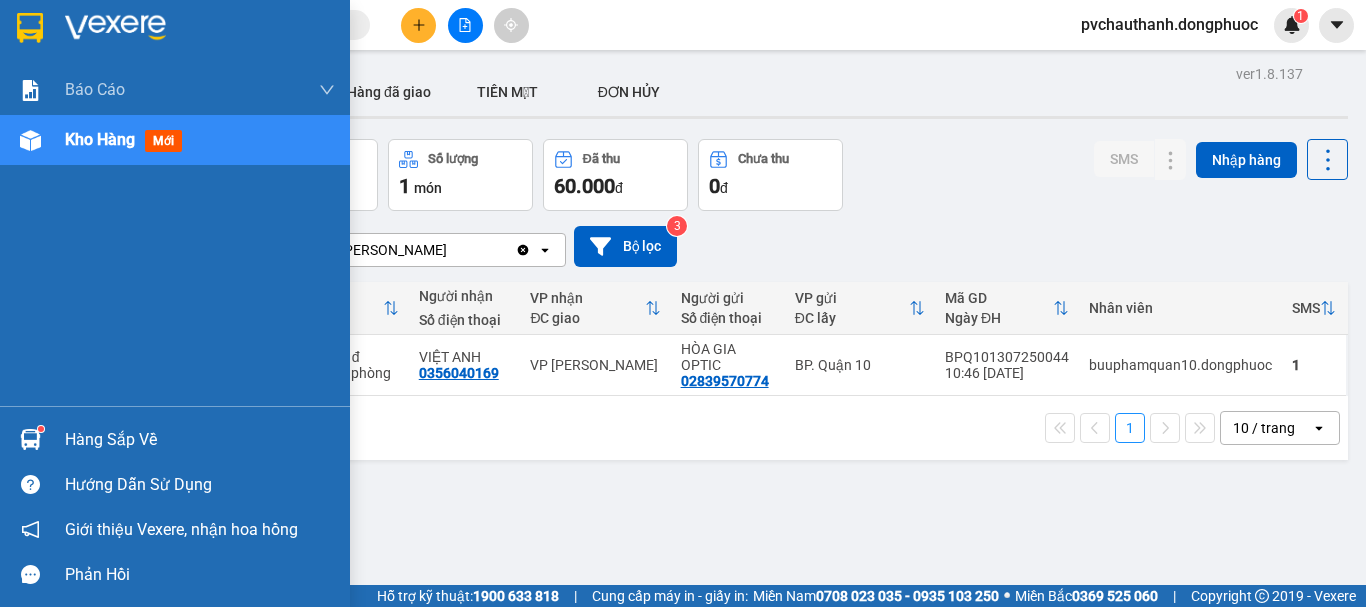 click on "Hàng sắp về" at bounding box center [200, 440] 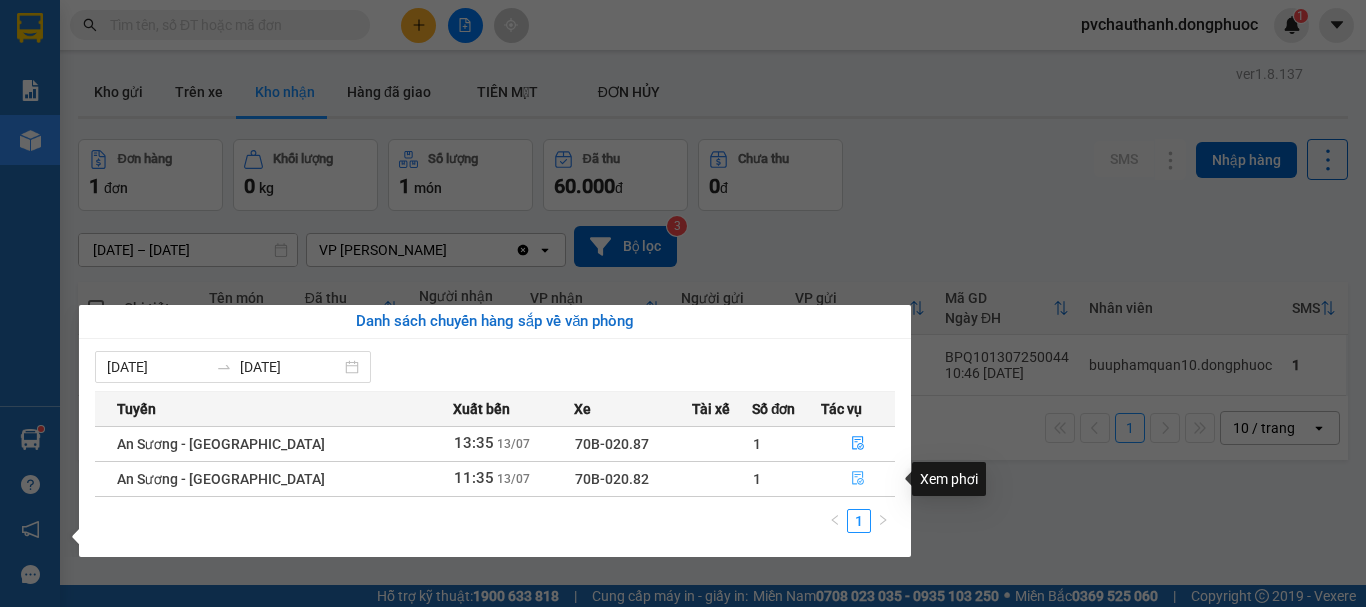 click 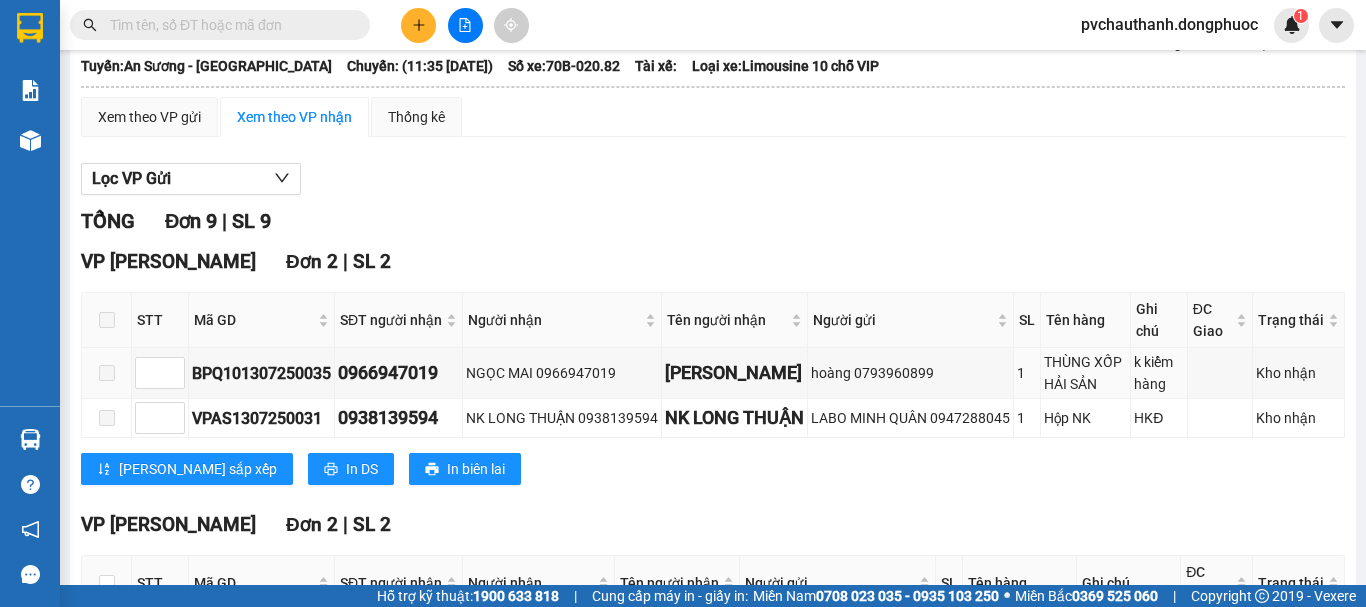 scroll, scrollTop: 300, scrollLeft: 0, axis: vertical 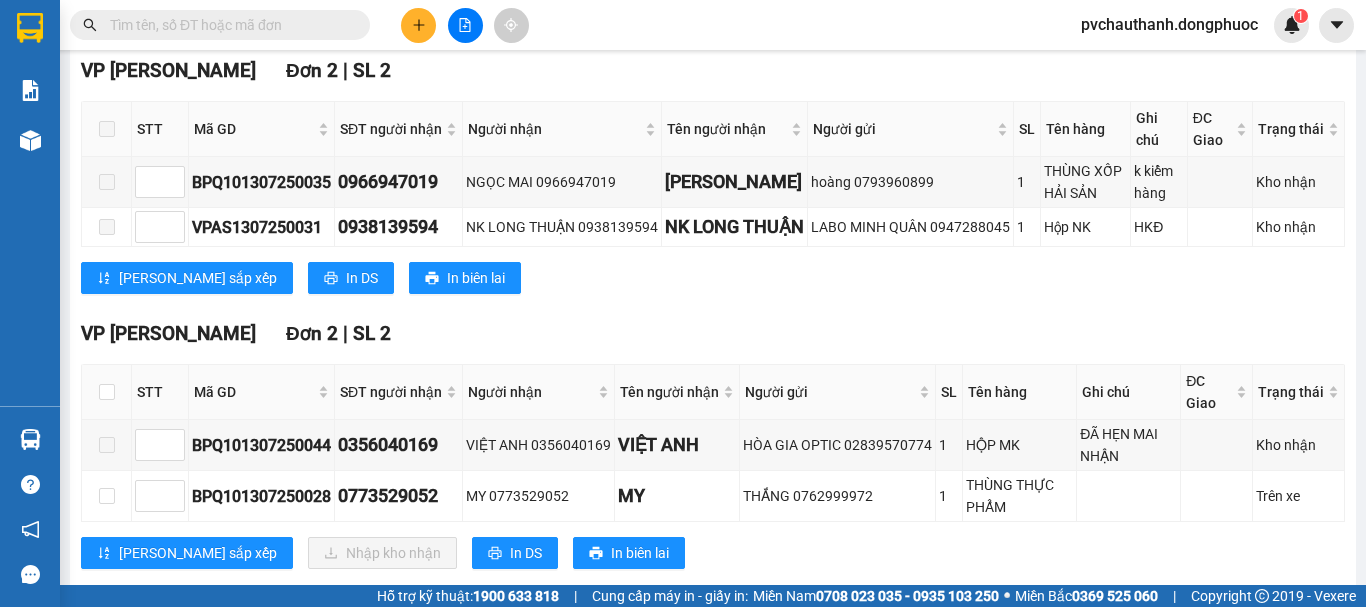 drag, startPoint x: 123, startPoint y: 451, endPoint x: 132, endPoint y: 442, distance: 12.727922 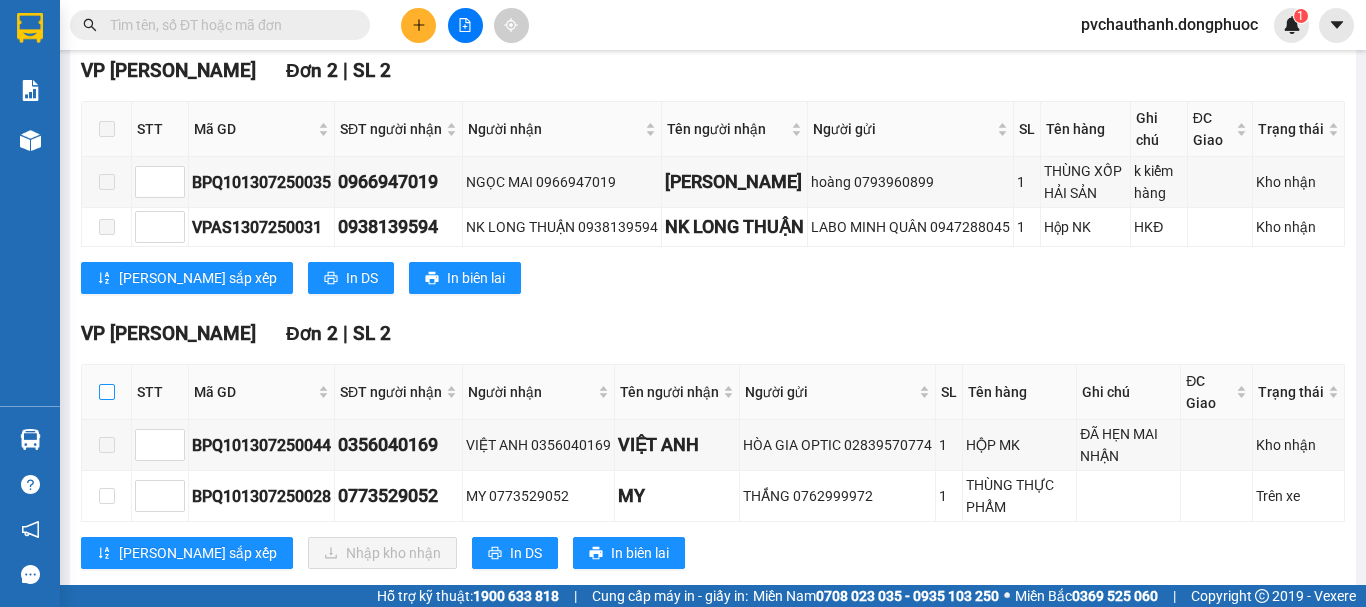 click at bounding box center [107, 392] 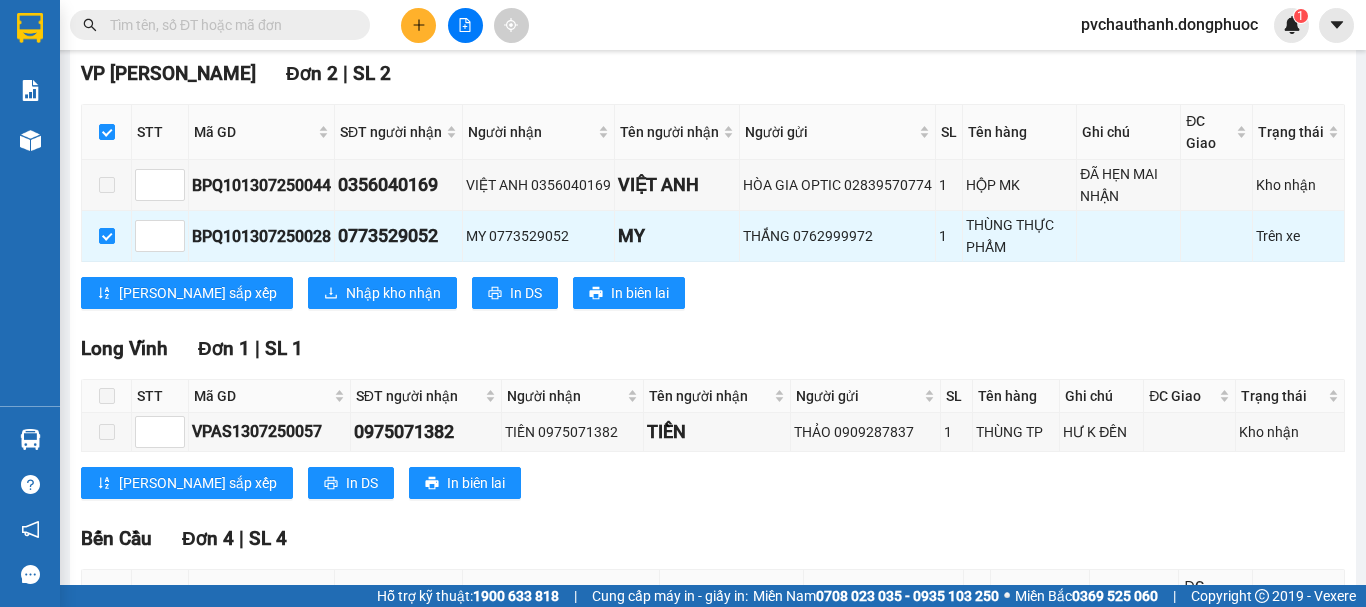 scroll, scrollTop: 600, scrollLeft: 0, axis: vertical 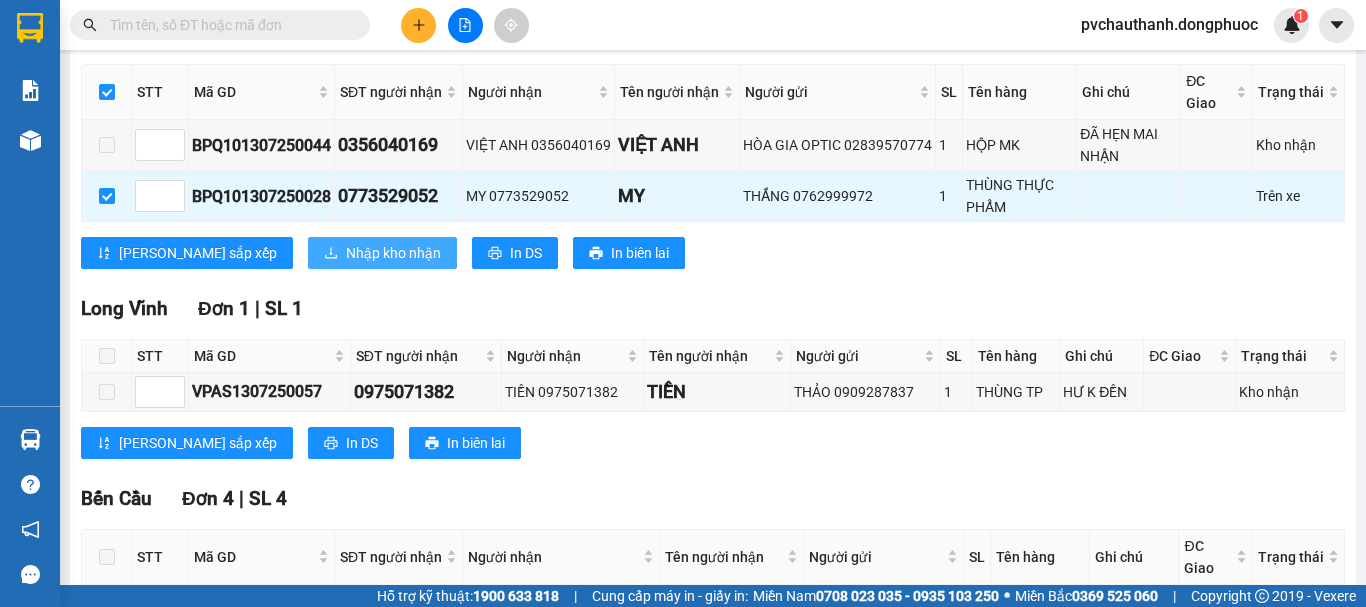 click on "Nhập kho nhận" at bounding box center [393, 253] 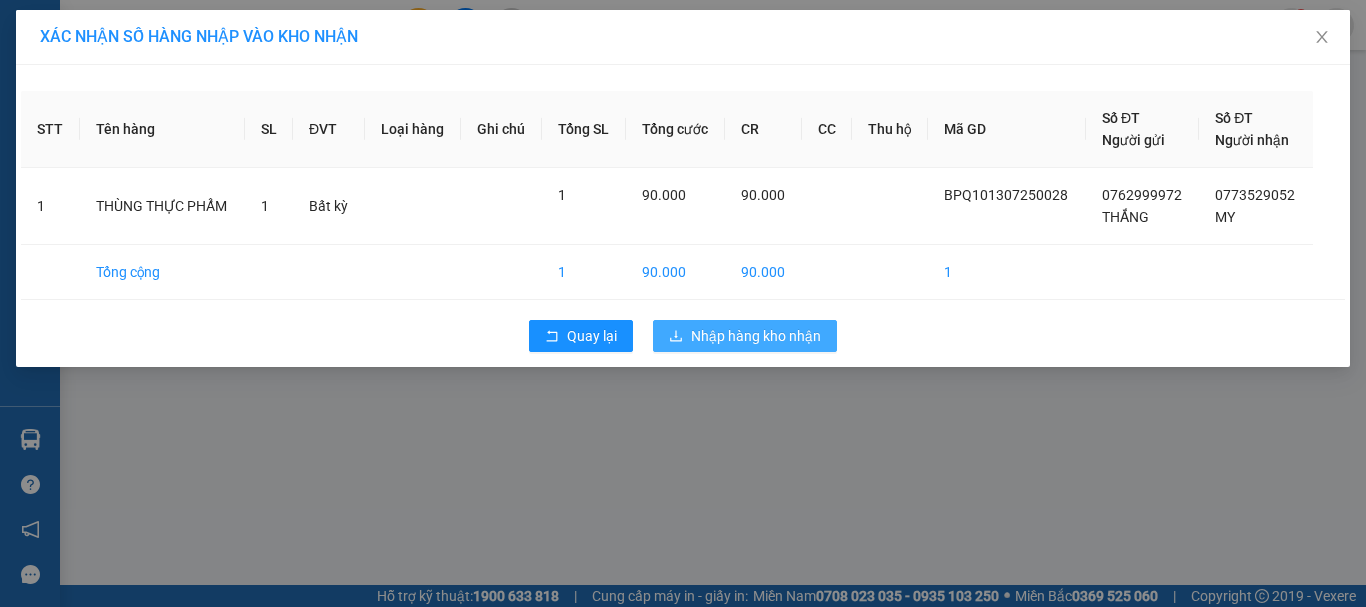 click on "Nhập hàng kho nhận" at bounding box center (745, 336) 